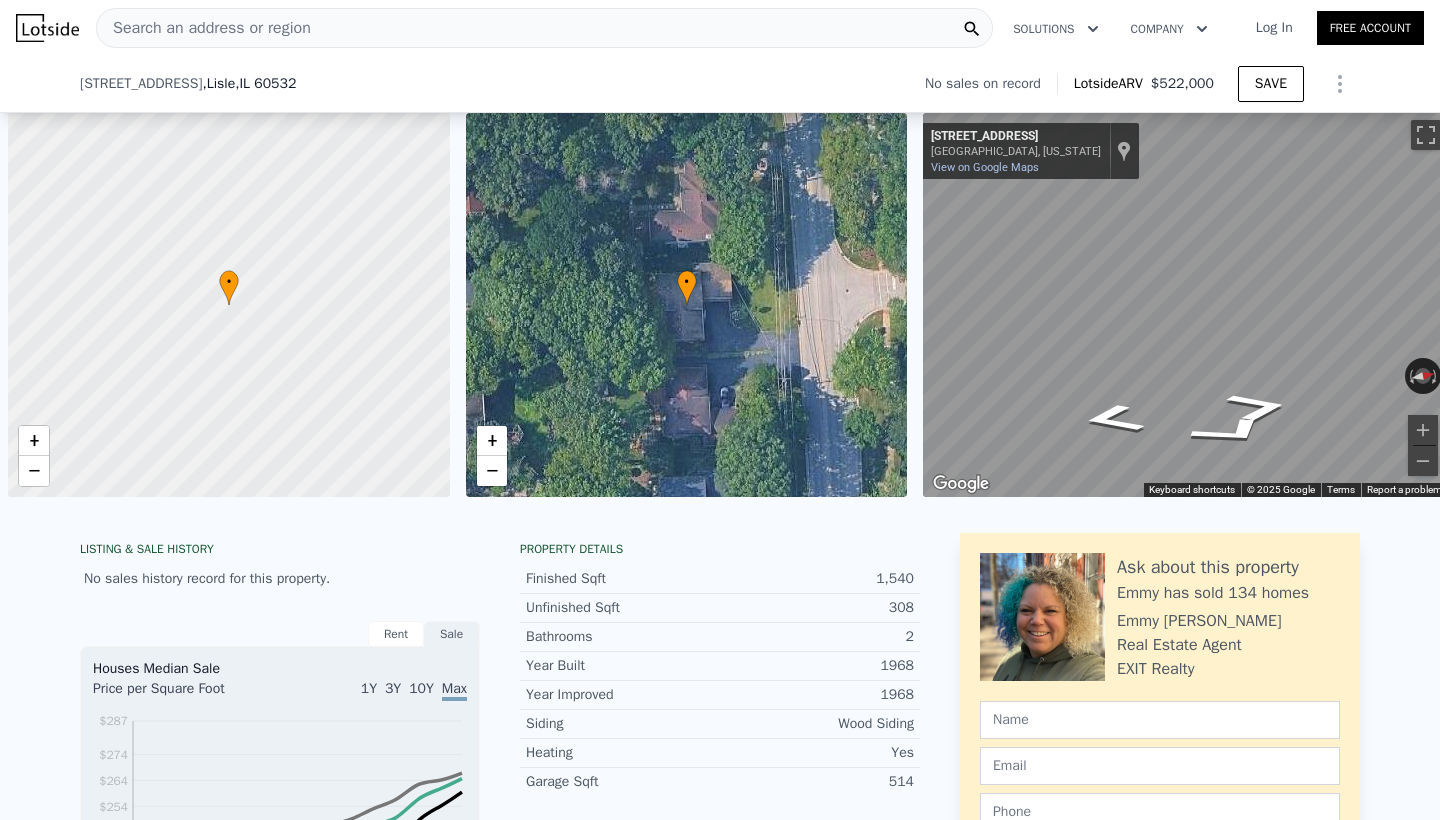 scroll, scrollTop: 0, scrollLeft: 0, axis: both 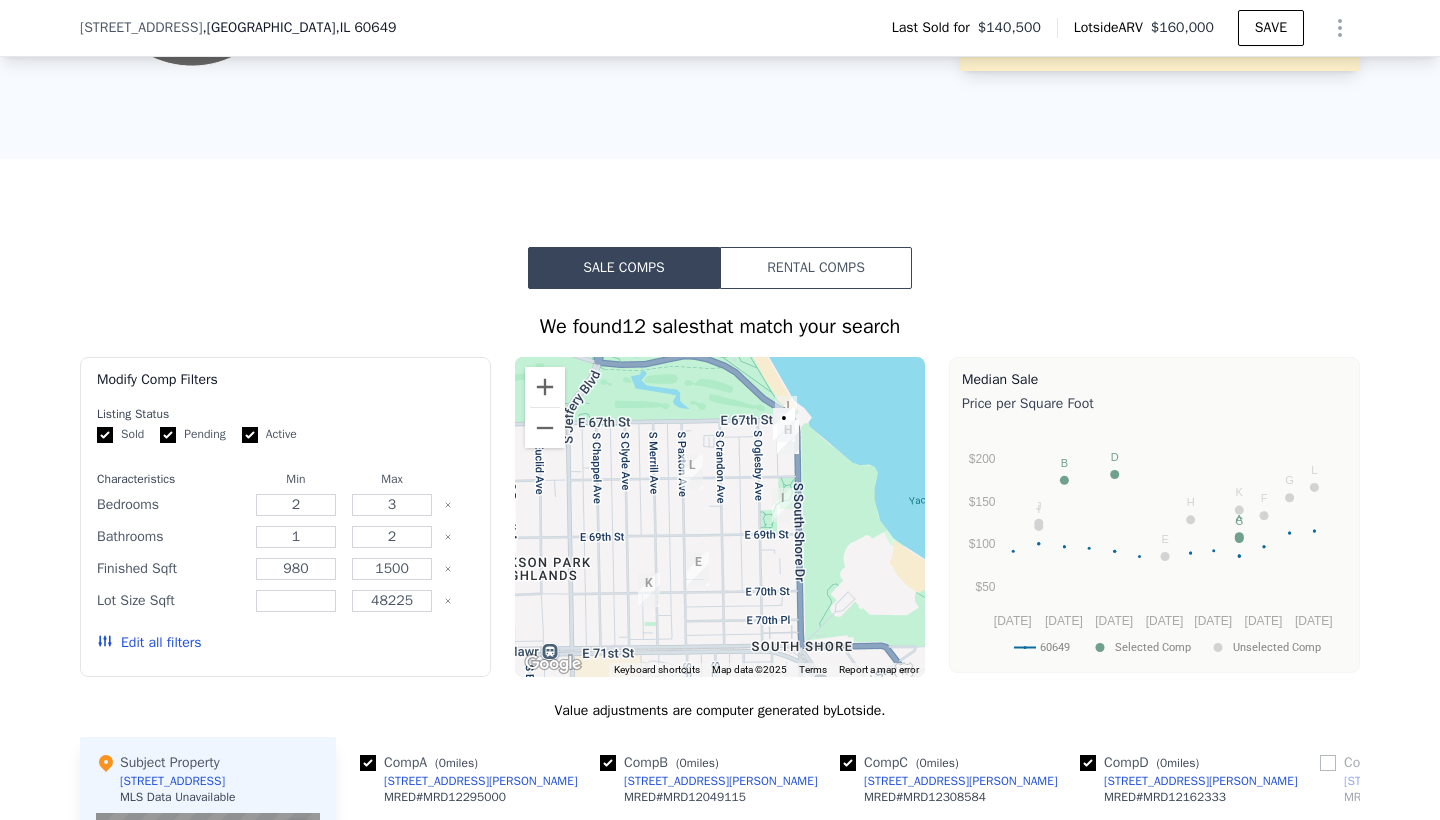 click on "Listing Status Sold Pending Active Characteristics   Min Max Bedrooms 2 3 Bathrooms 1 2 Finished Sqft 980 1500 Lot Size Sqft 48225 Edit all filters" at bounding box center (285, 538) 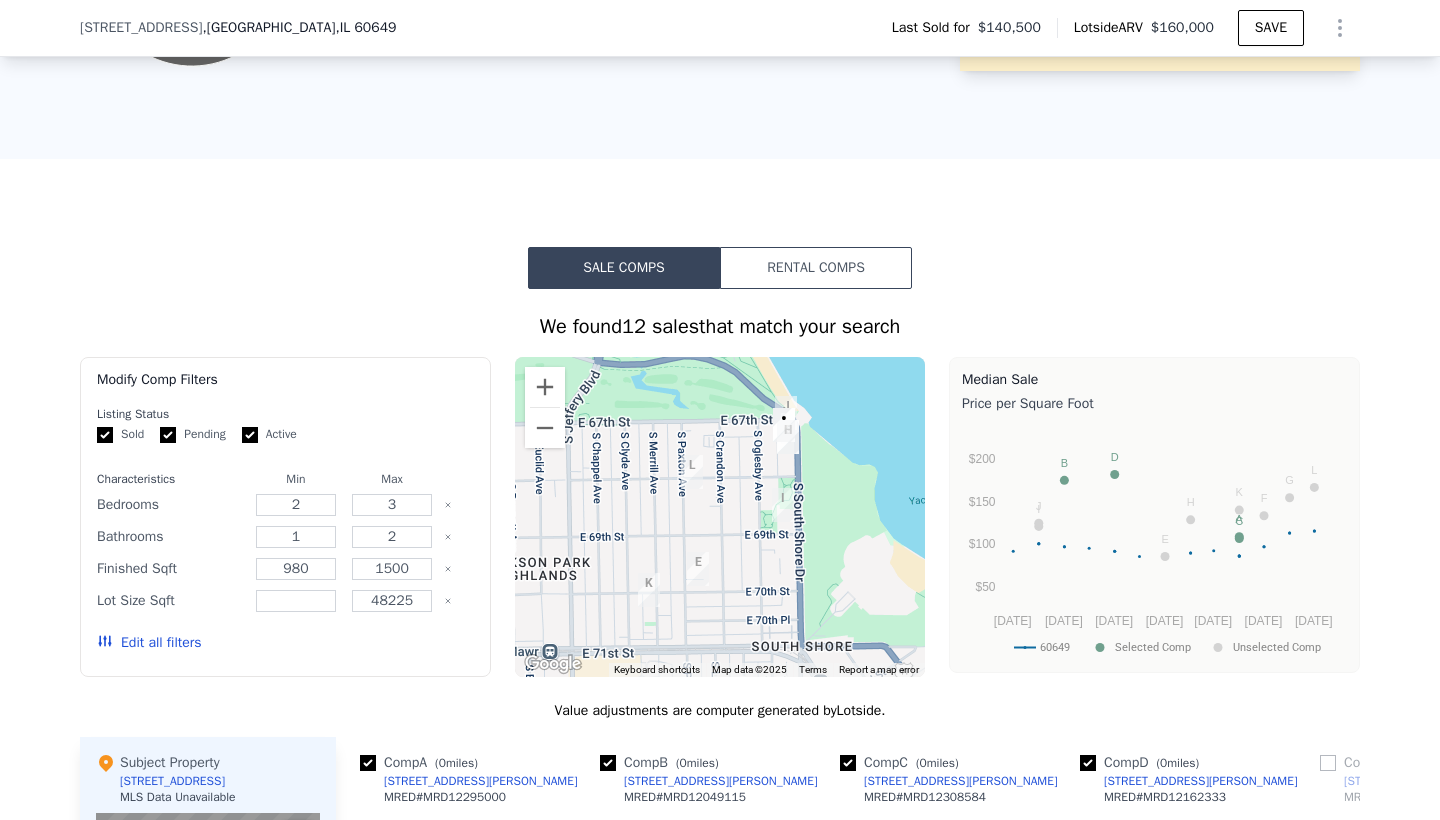 click on "Pending" at bounding box center (168, 435) 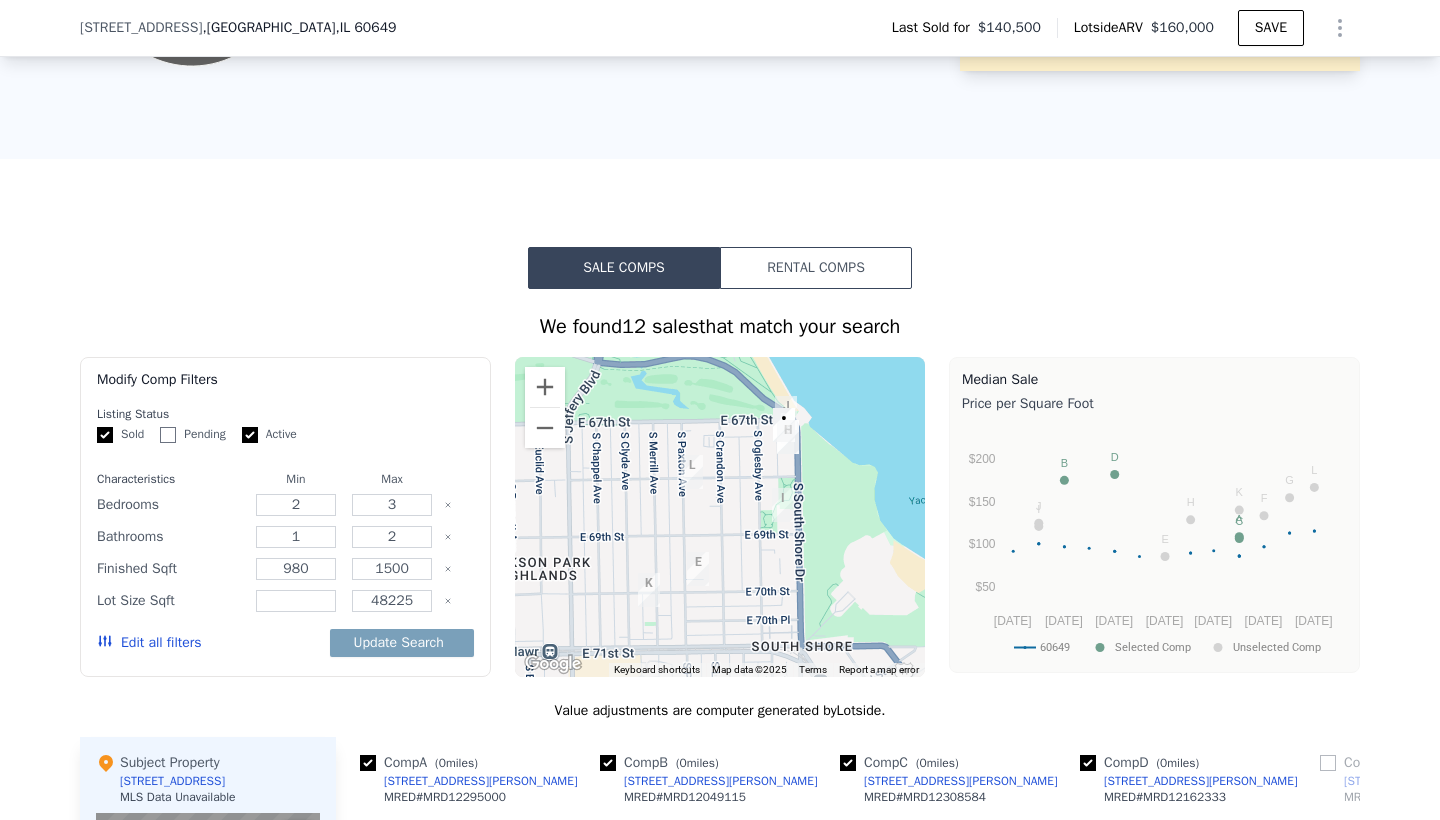 click on "Active" at bounding box center [250, 435] 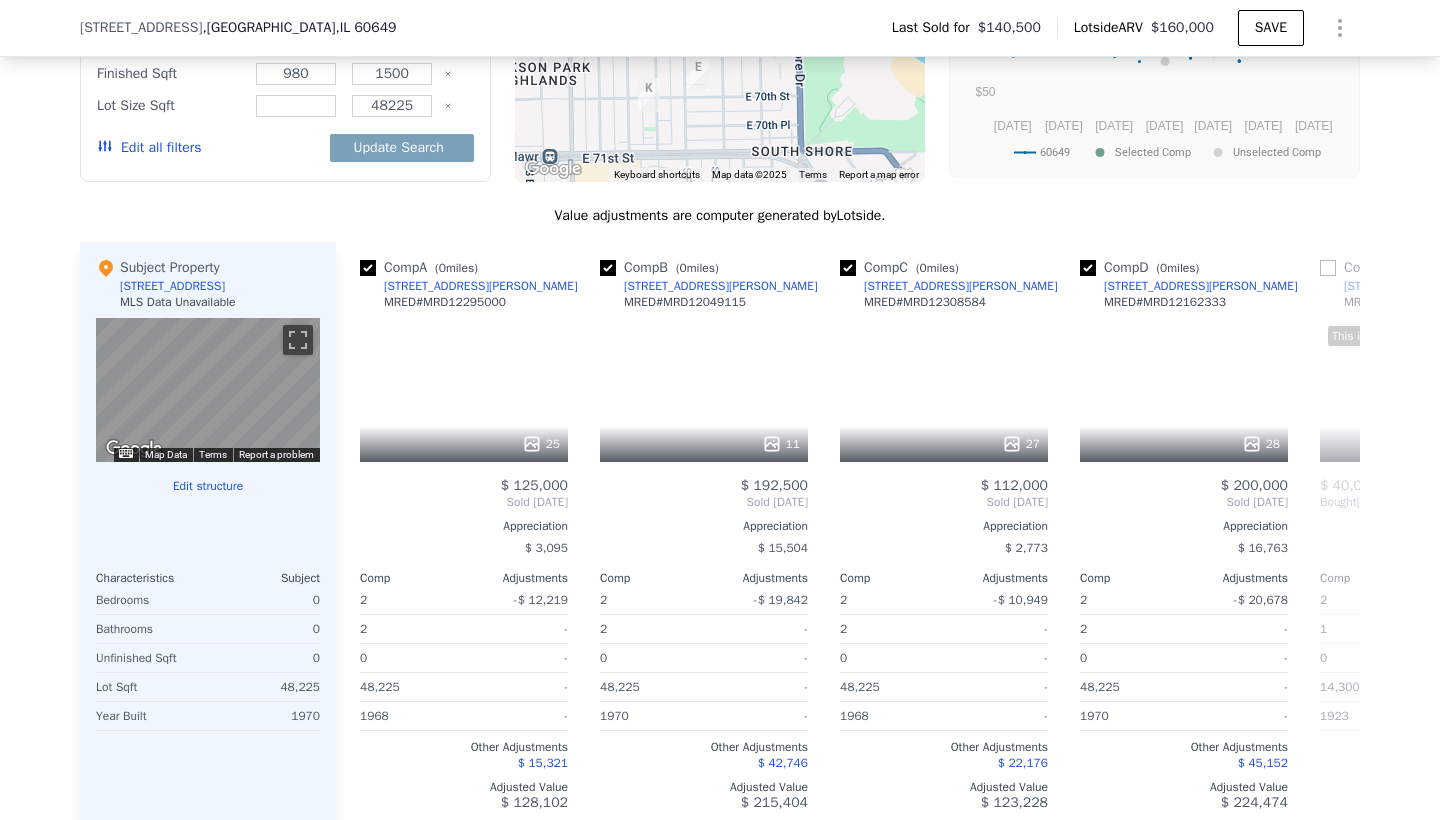 scroll, scrollTop: 1780, scrollLeft: 0, axis: vertical 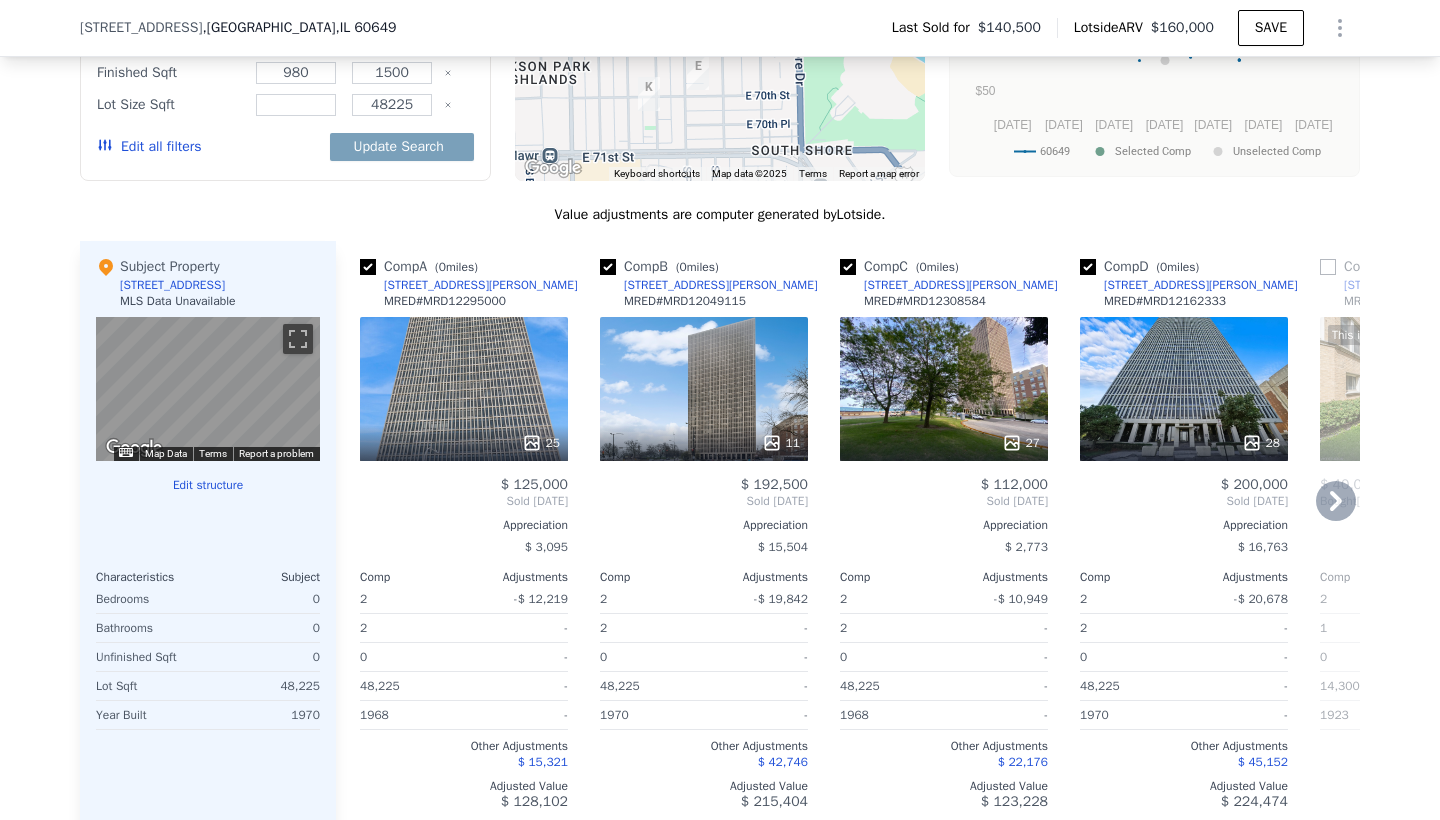 click at bounding box center [368, 267] 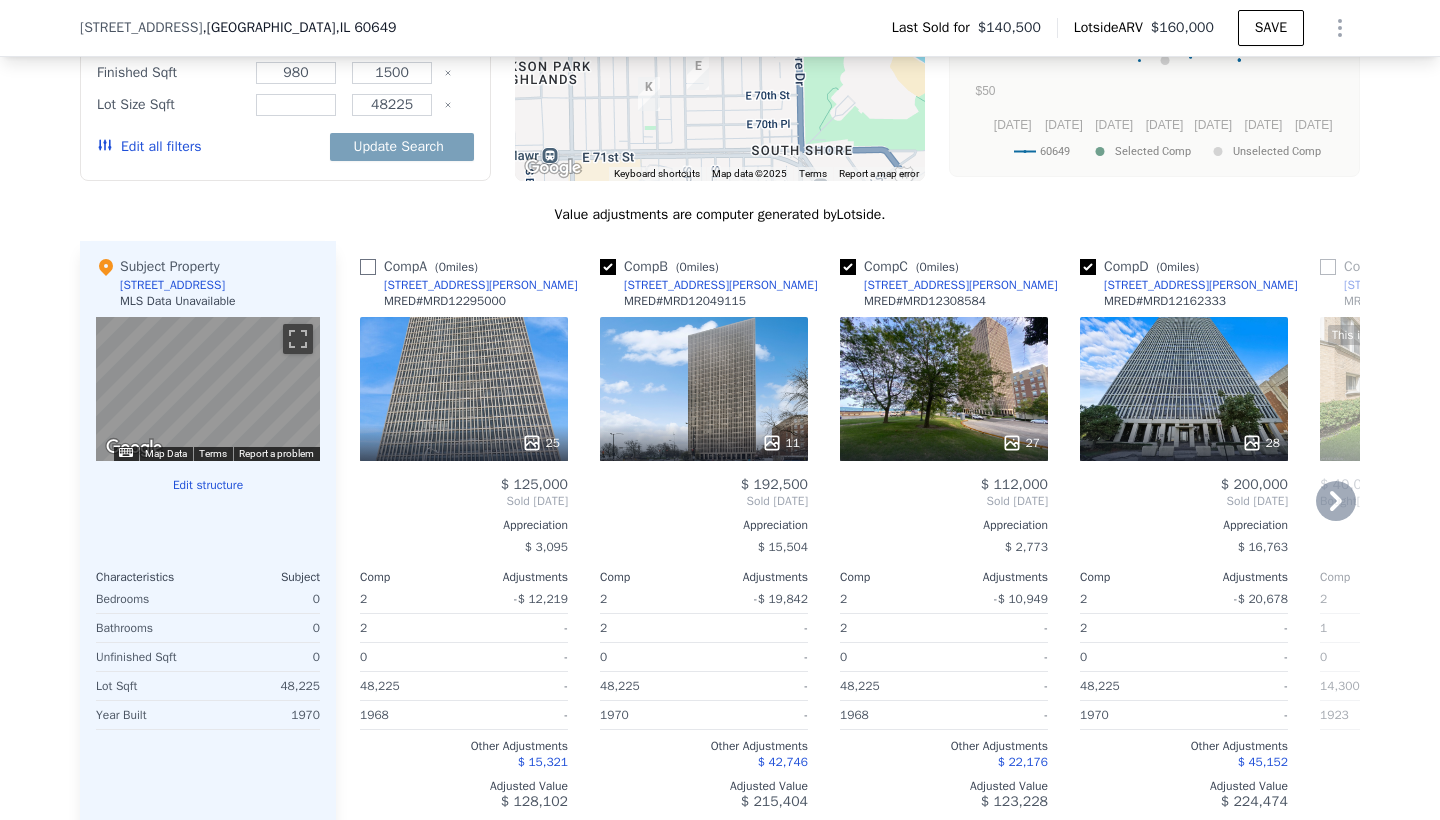 checkbox on "false" 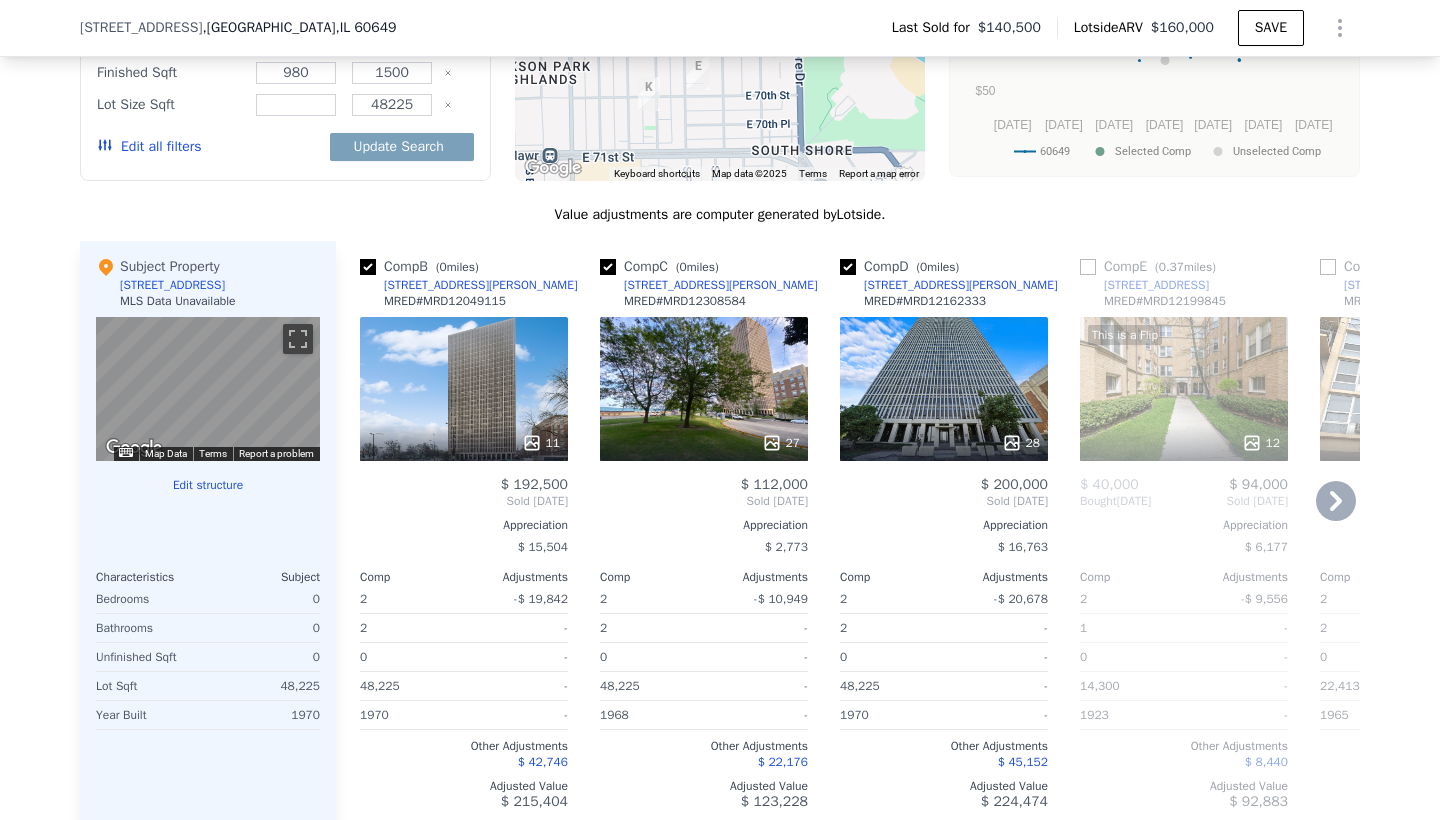 click at bounding box center (368, 267) 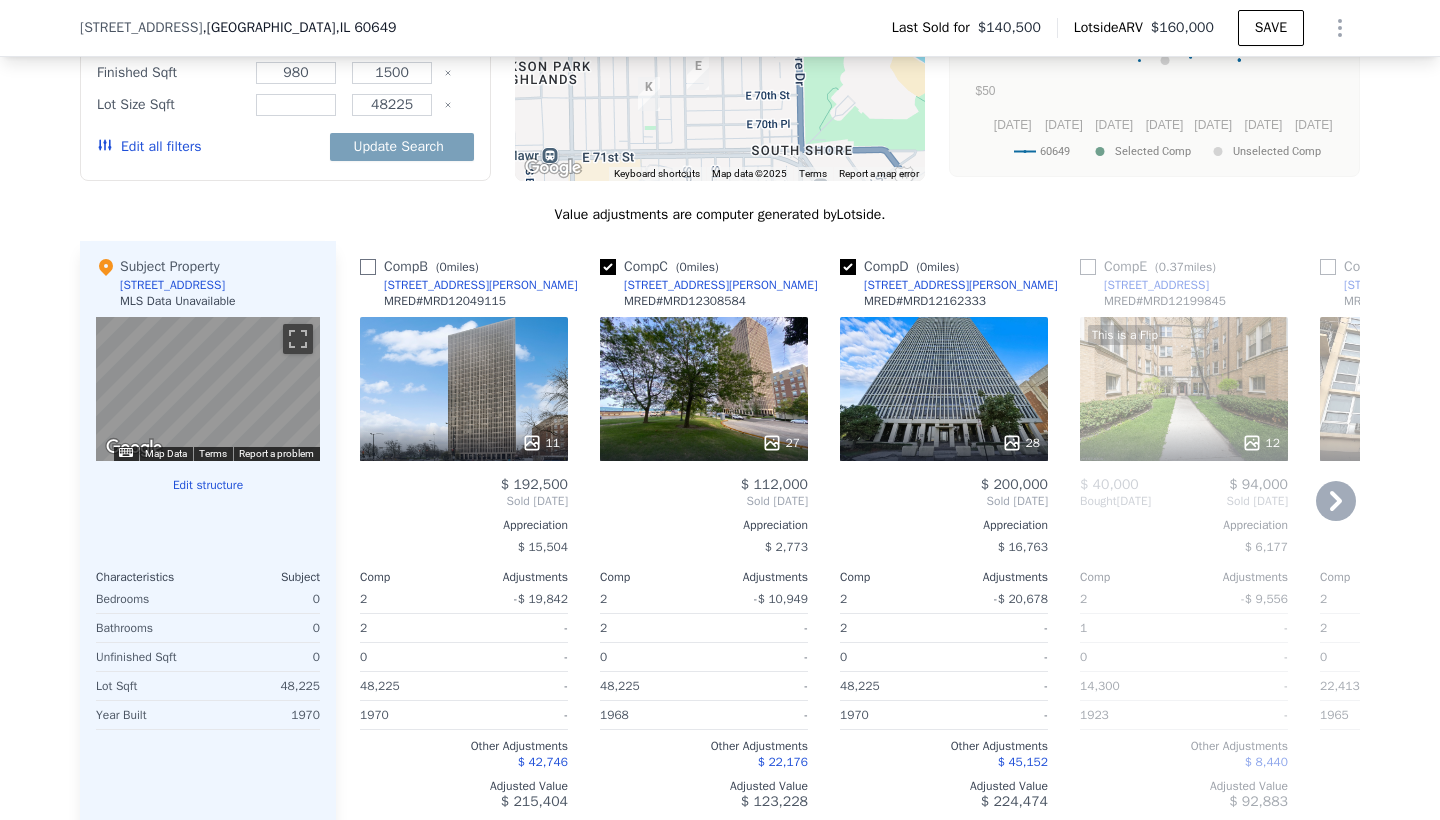 checkbox on "false" 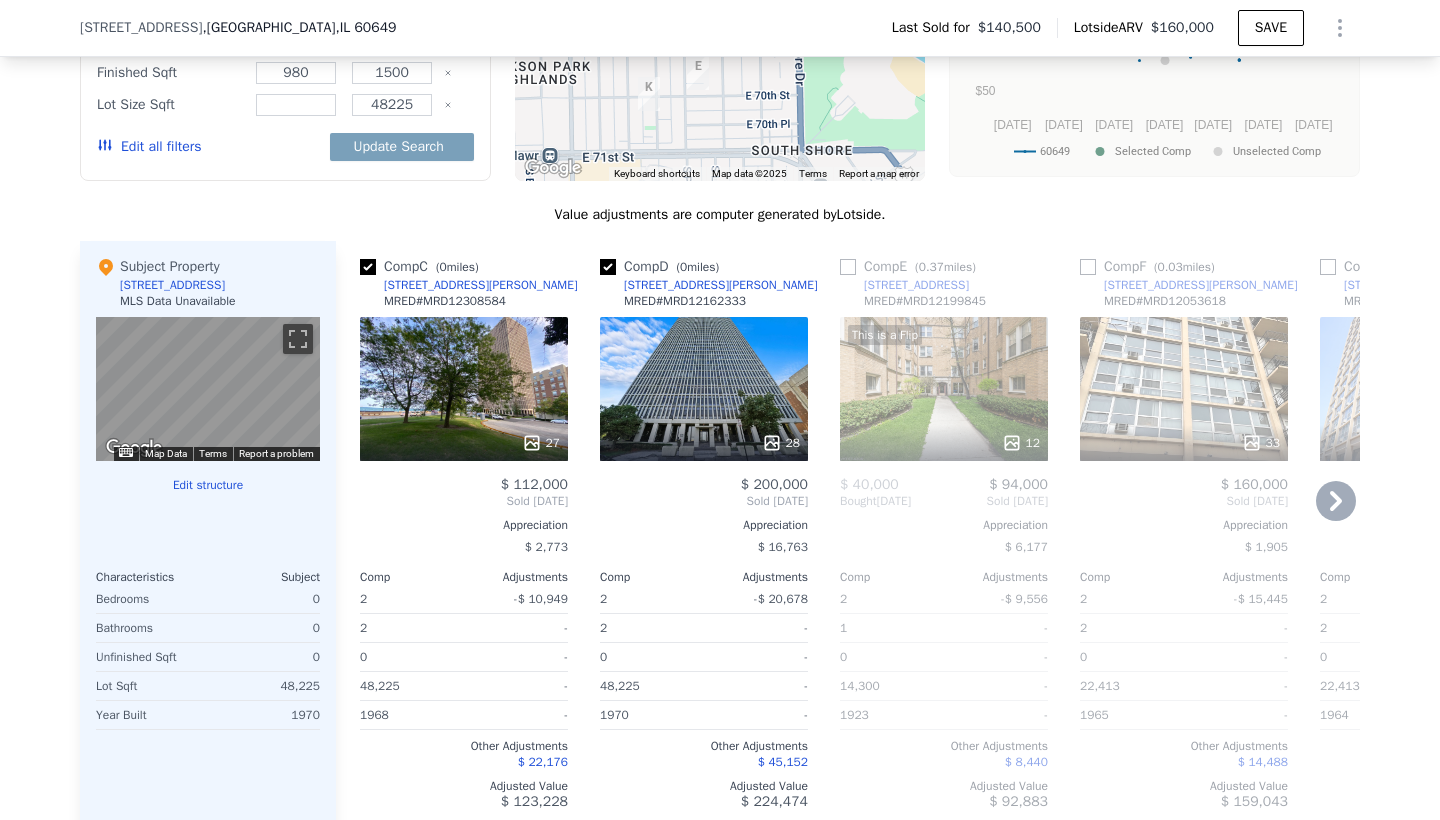 click at bounding box center (368, 267) 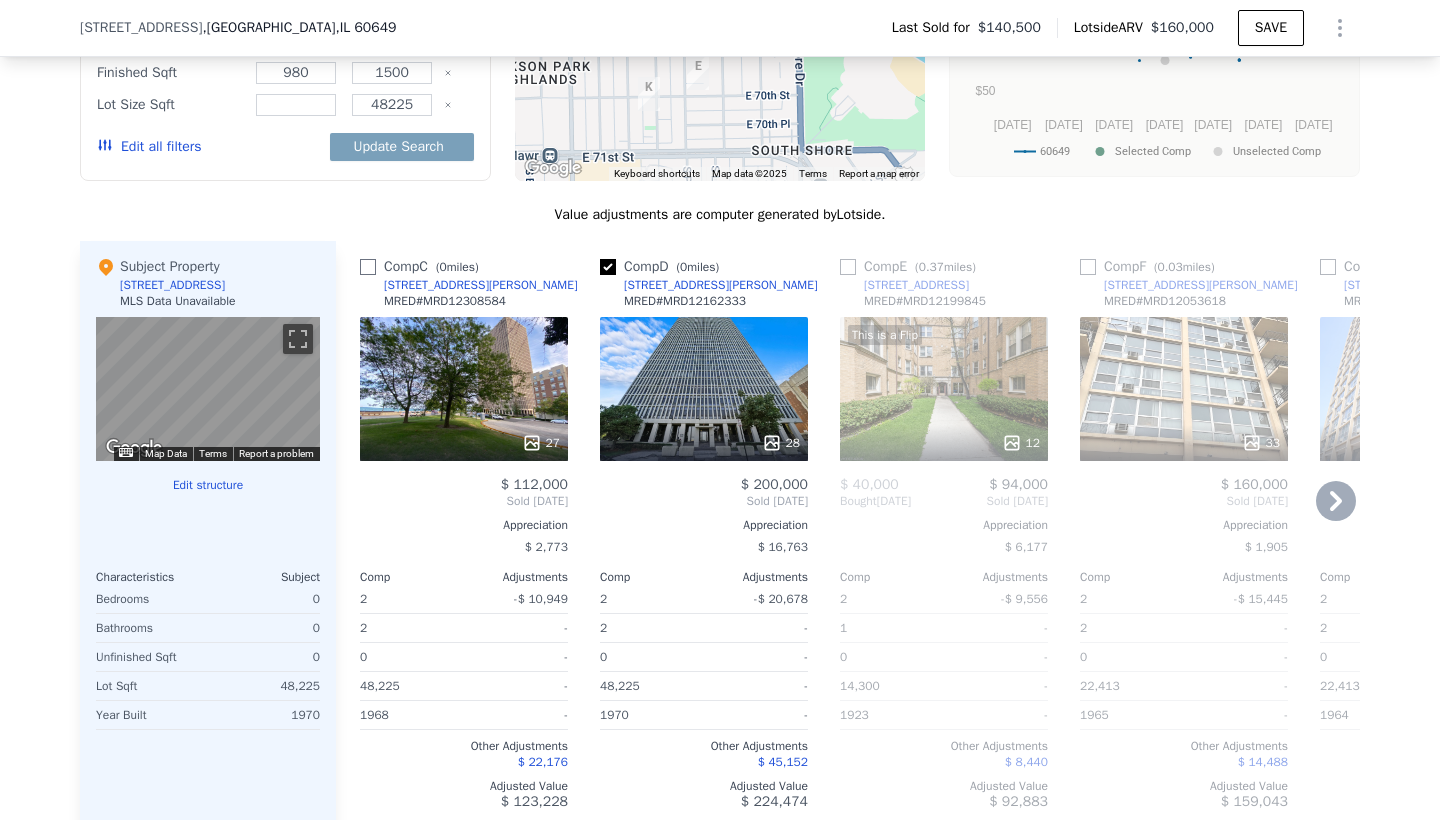 checkbox on "false" 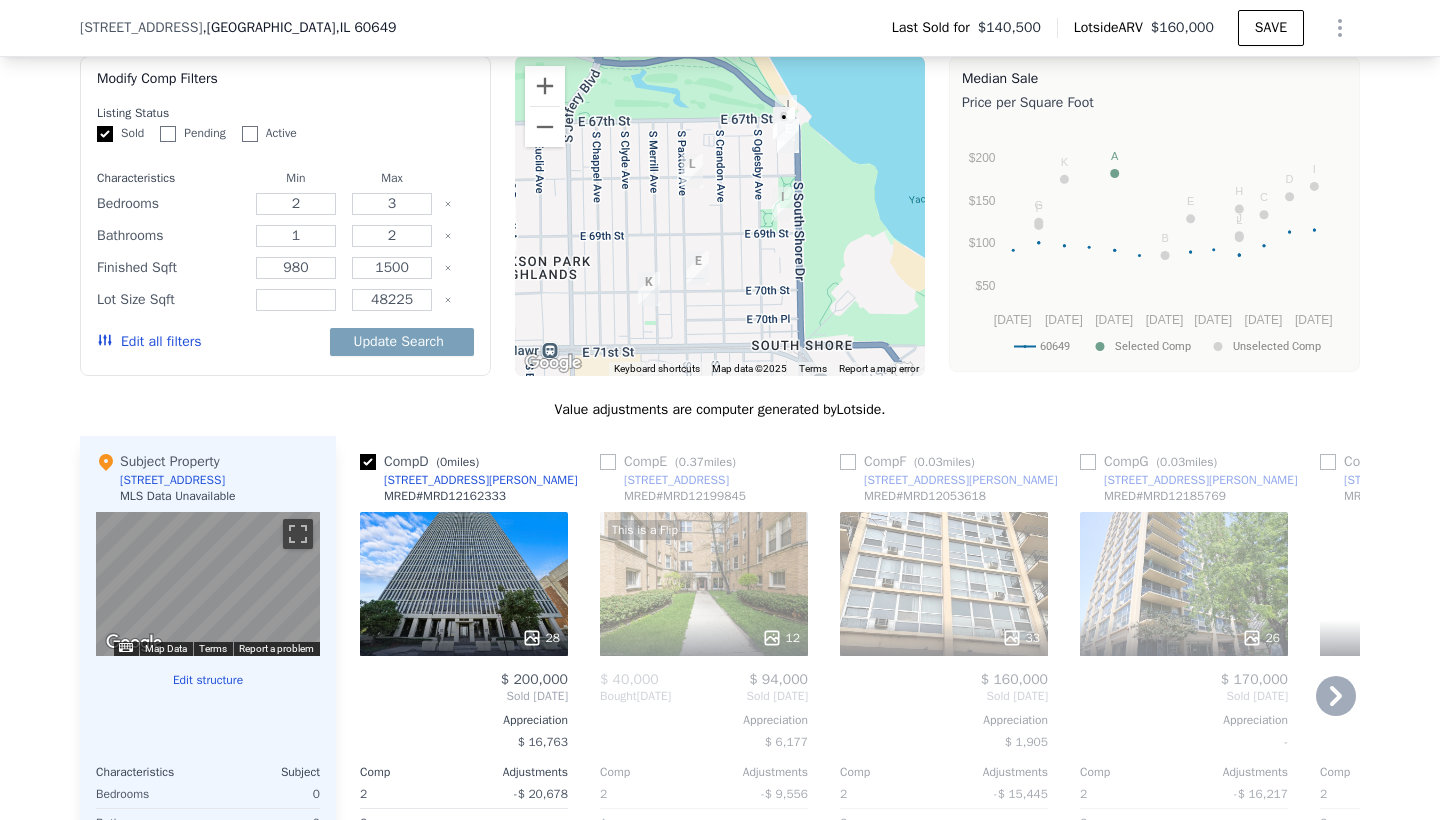 scroll, scrollTop: 1578, scrollLeft: 0, axis: vertical 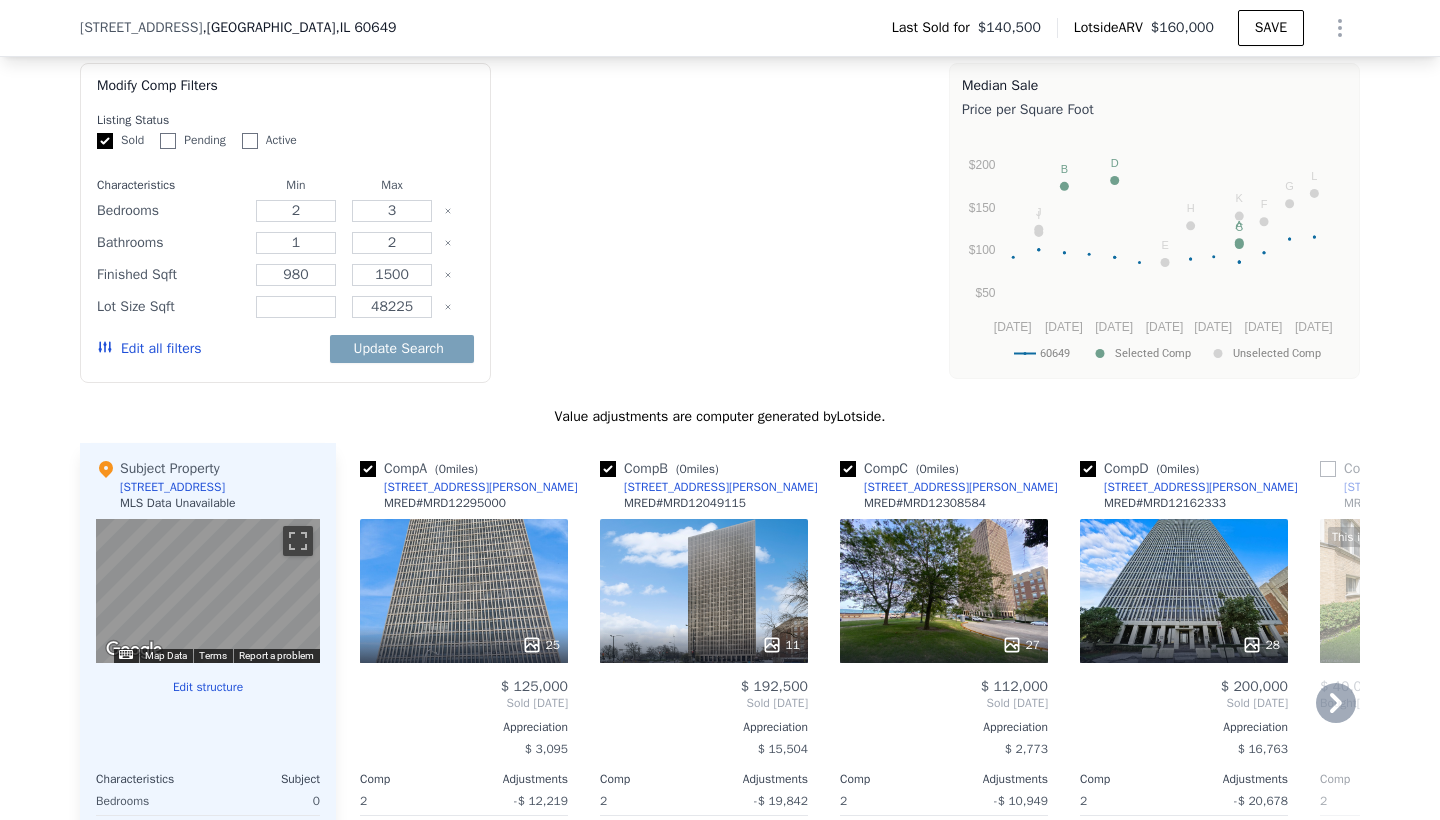checkbox on "true" 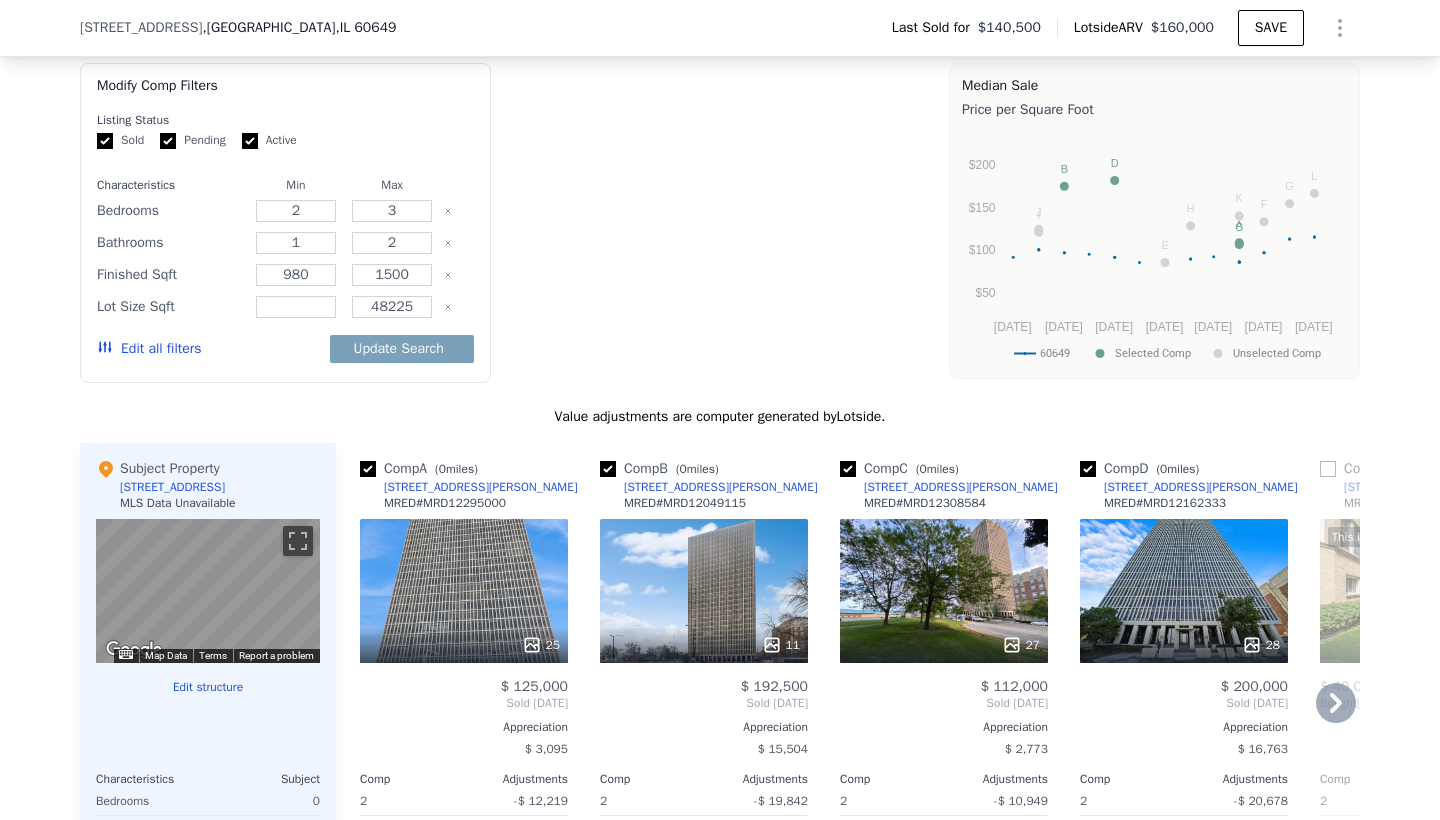 checkbox on "true" 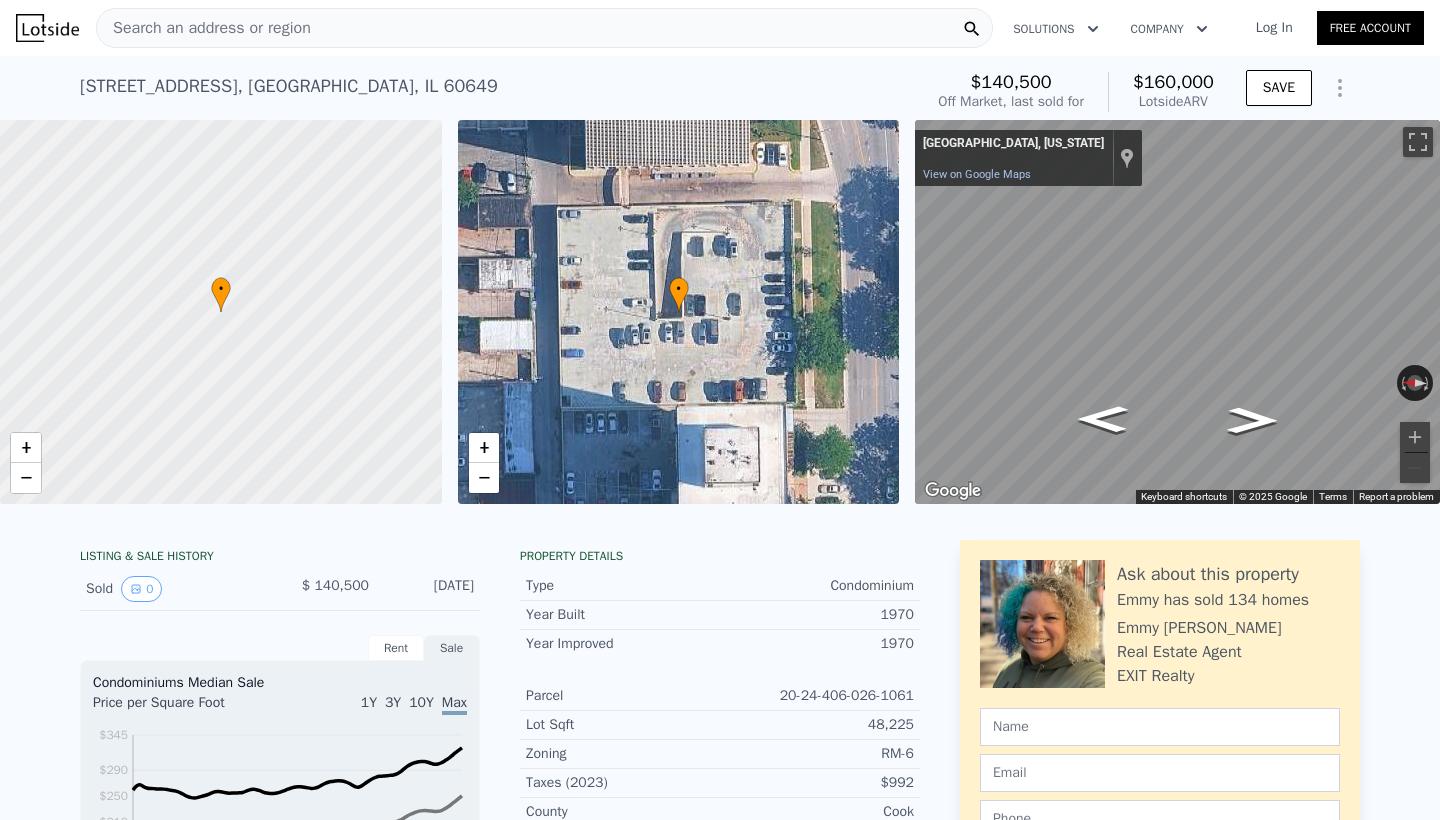 scroll, scrollTop: 0, scrollLeft: 0, axis: both 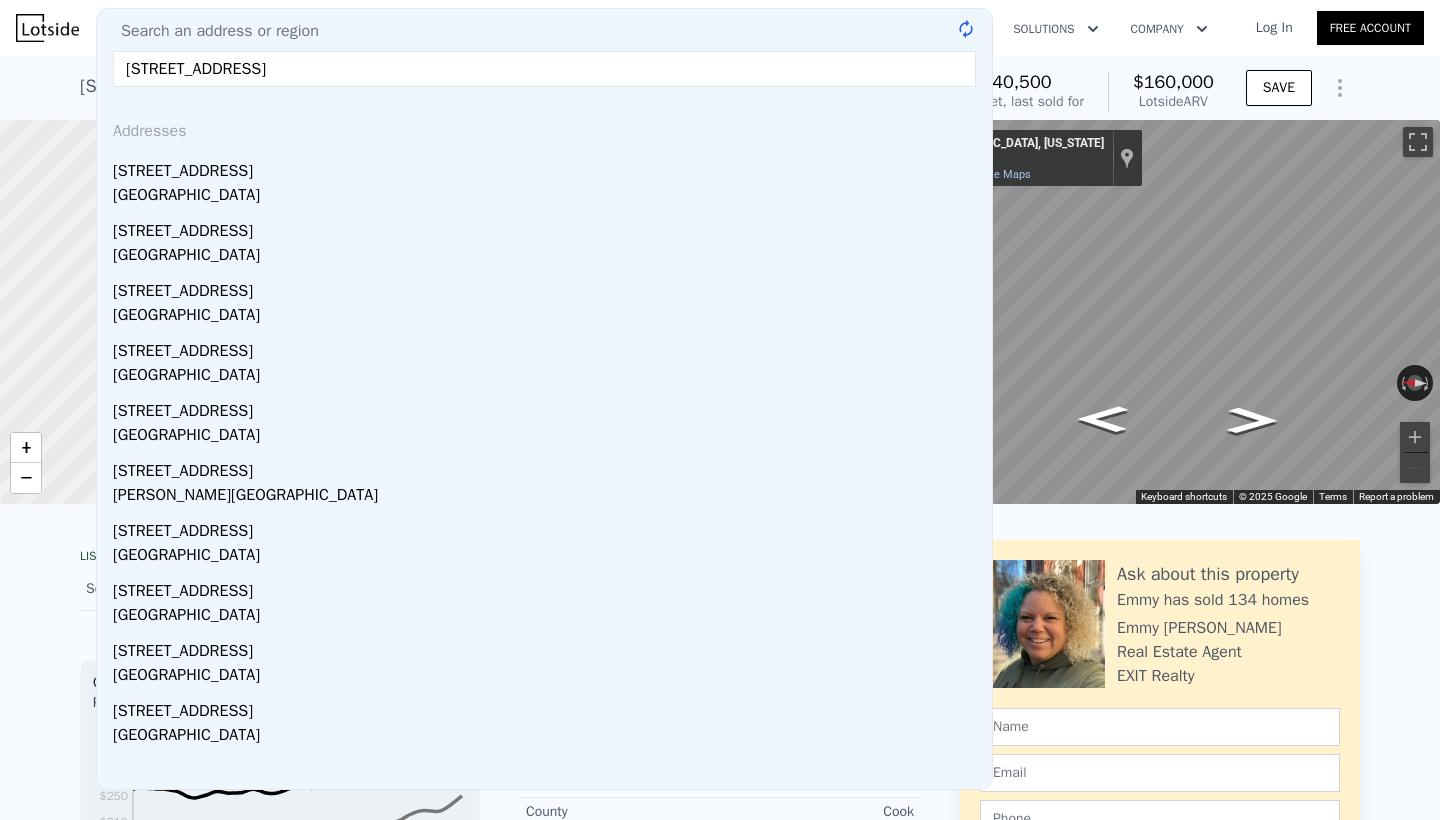 type on "[STREET_ADDRESS]" 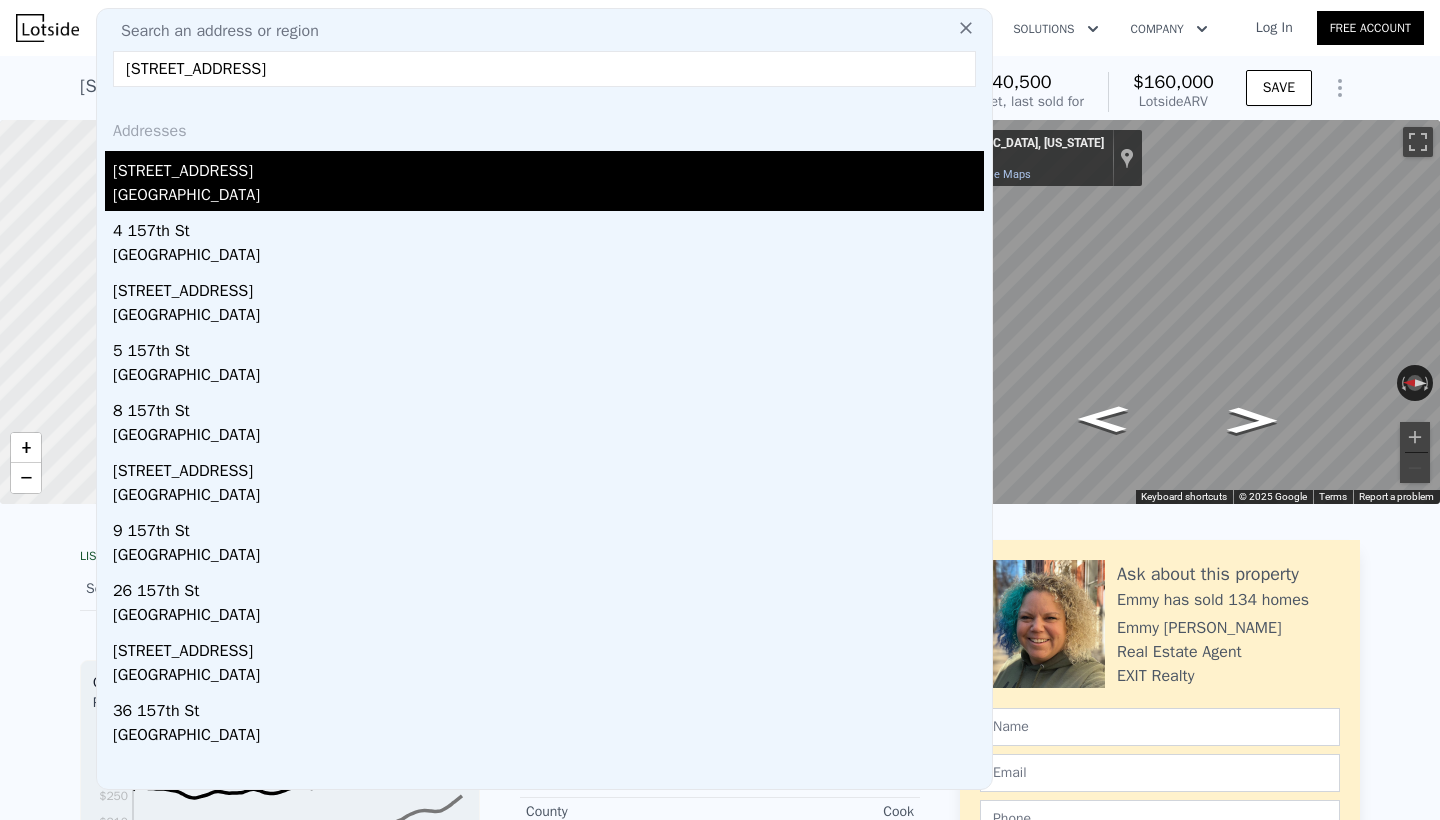 click on "[GEOGRAPHIC_DATA]" at bounding box center [548, 197] 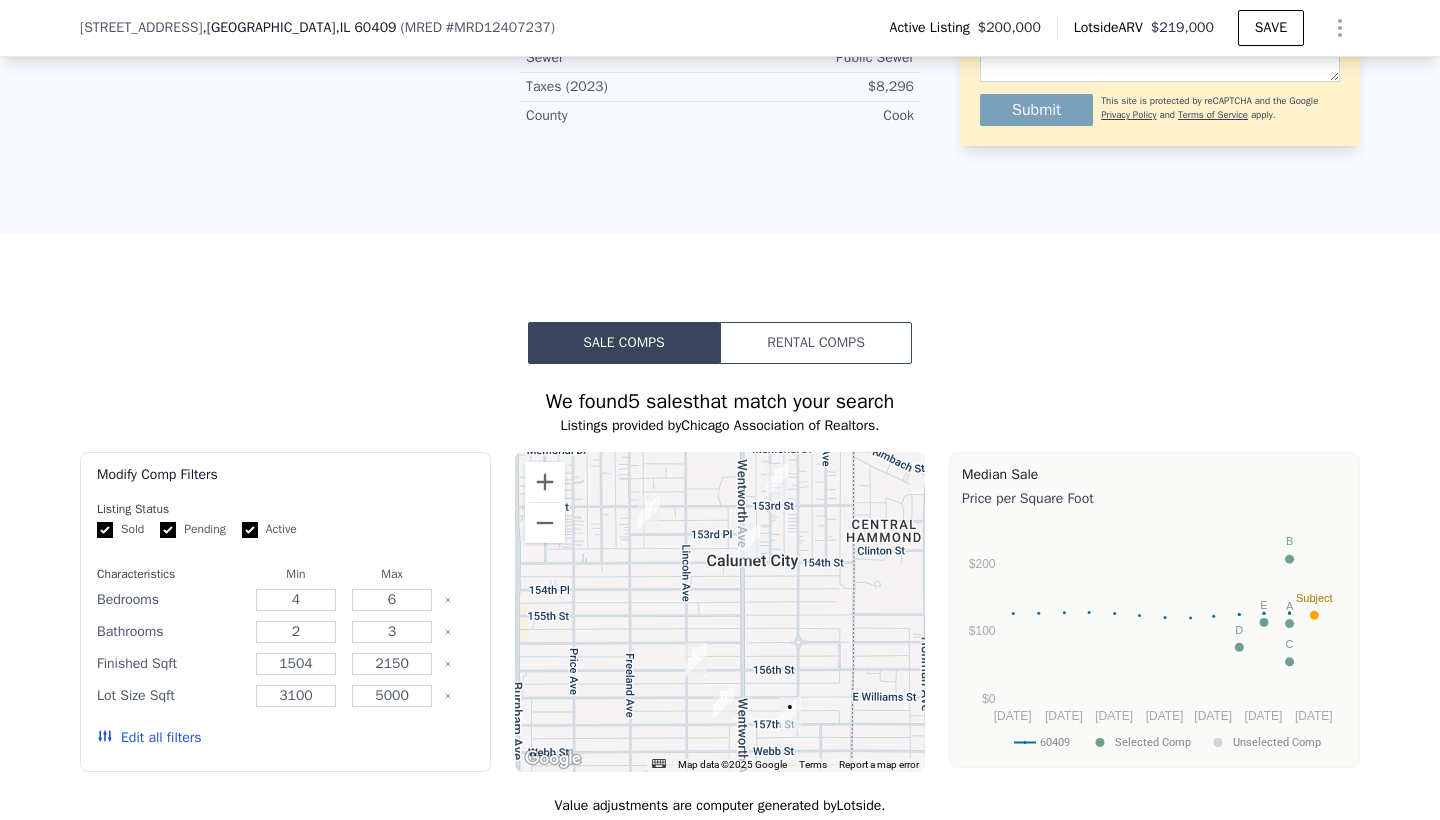 scroll, scrollTop: 1344, scrollLeft: 0, axis: vertical 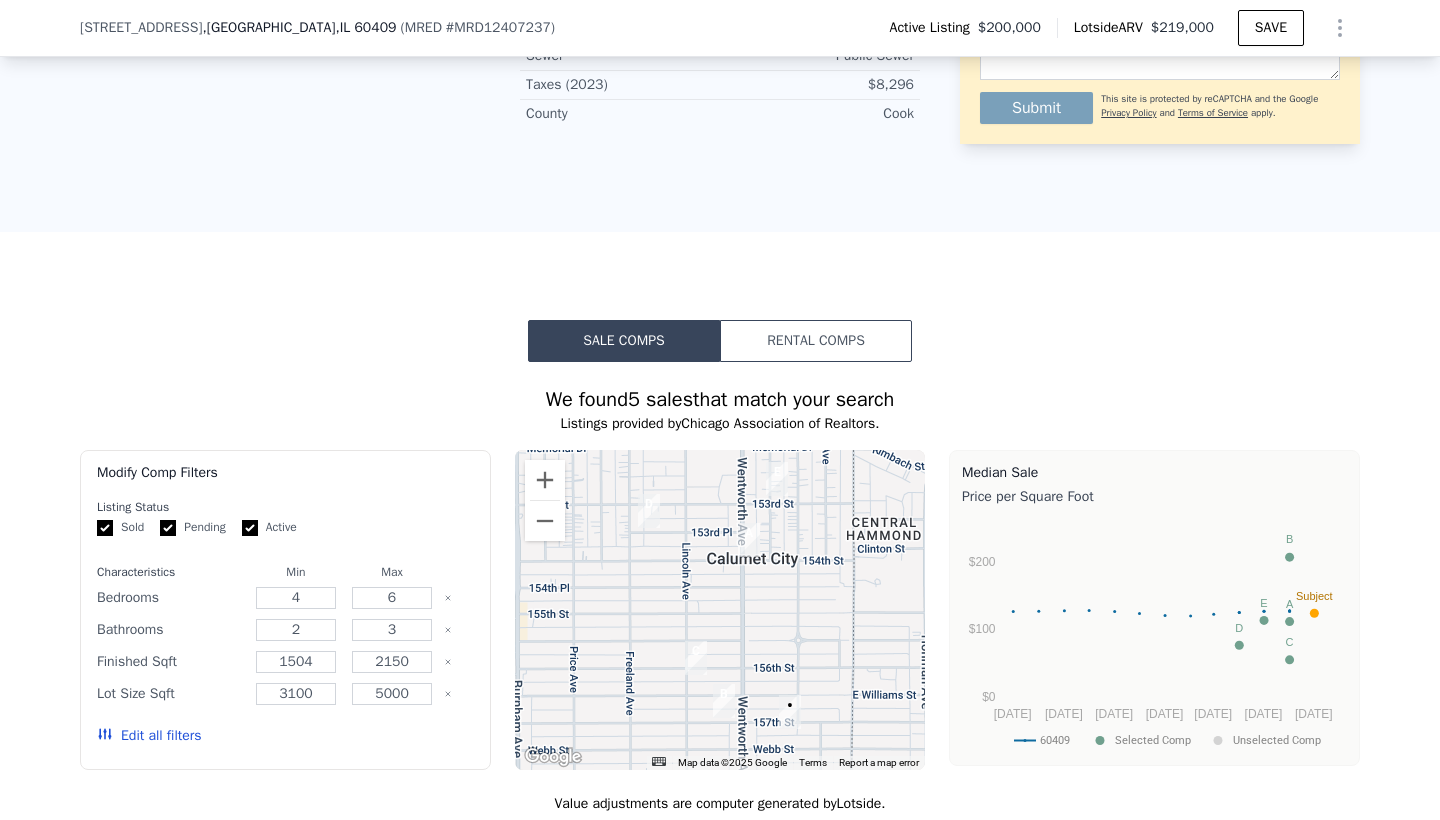 click on "Active" at bounding box center [250, 528] 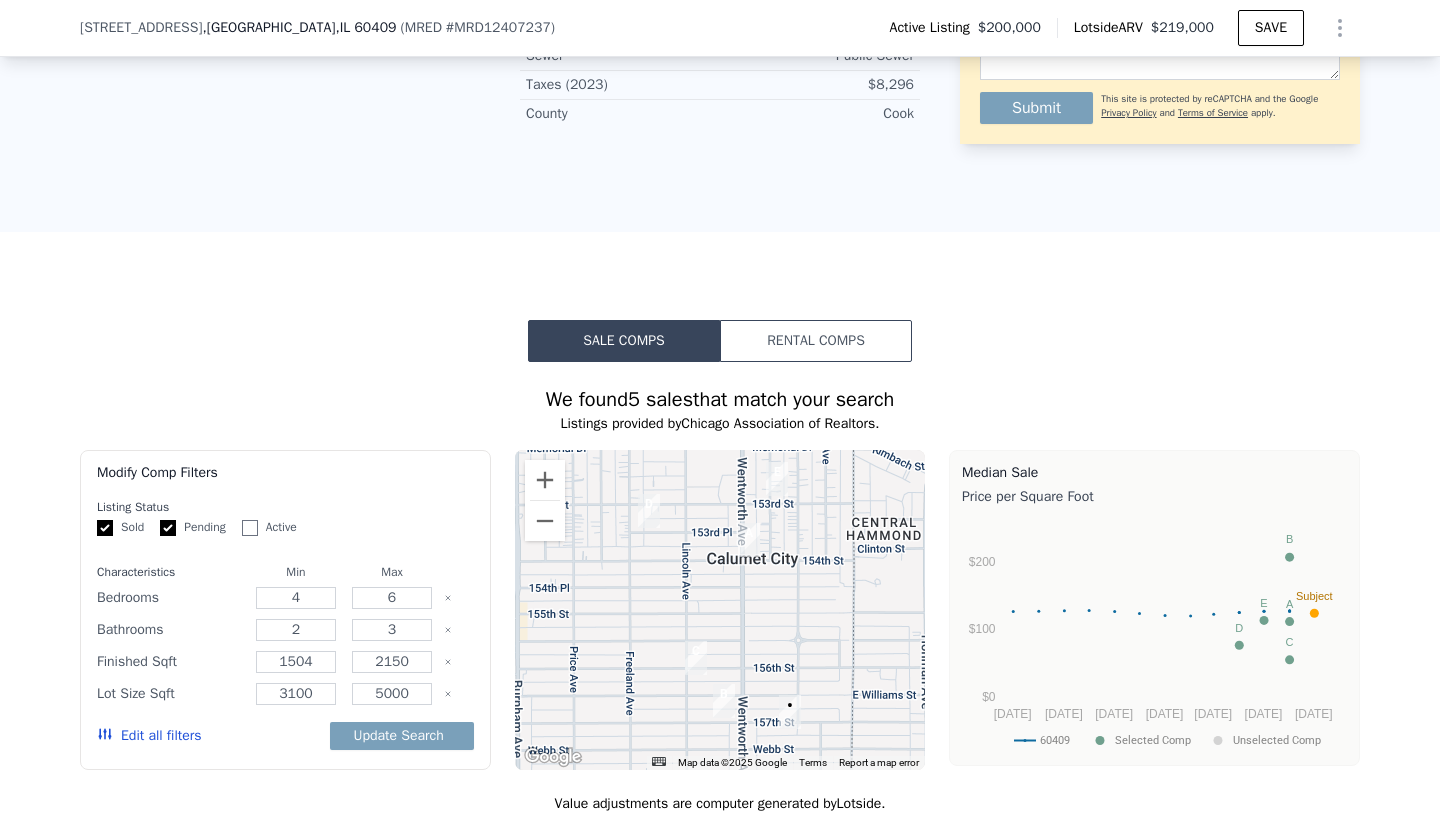 click on "Pending" at bounding box center (168, 528) 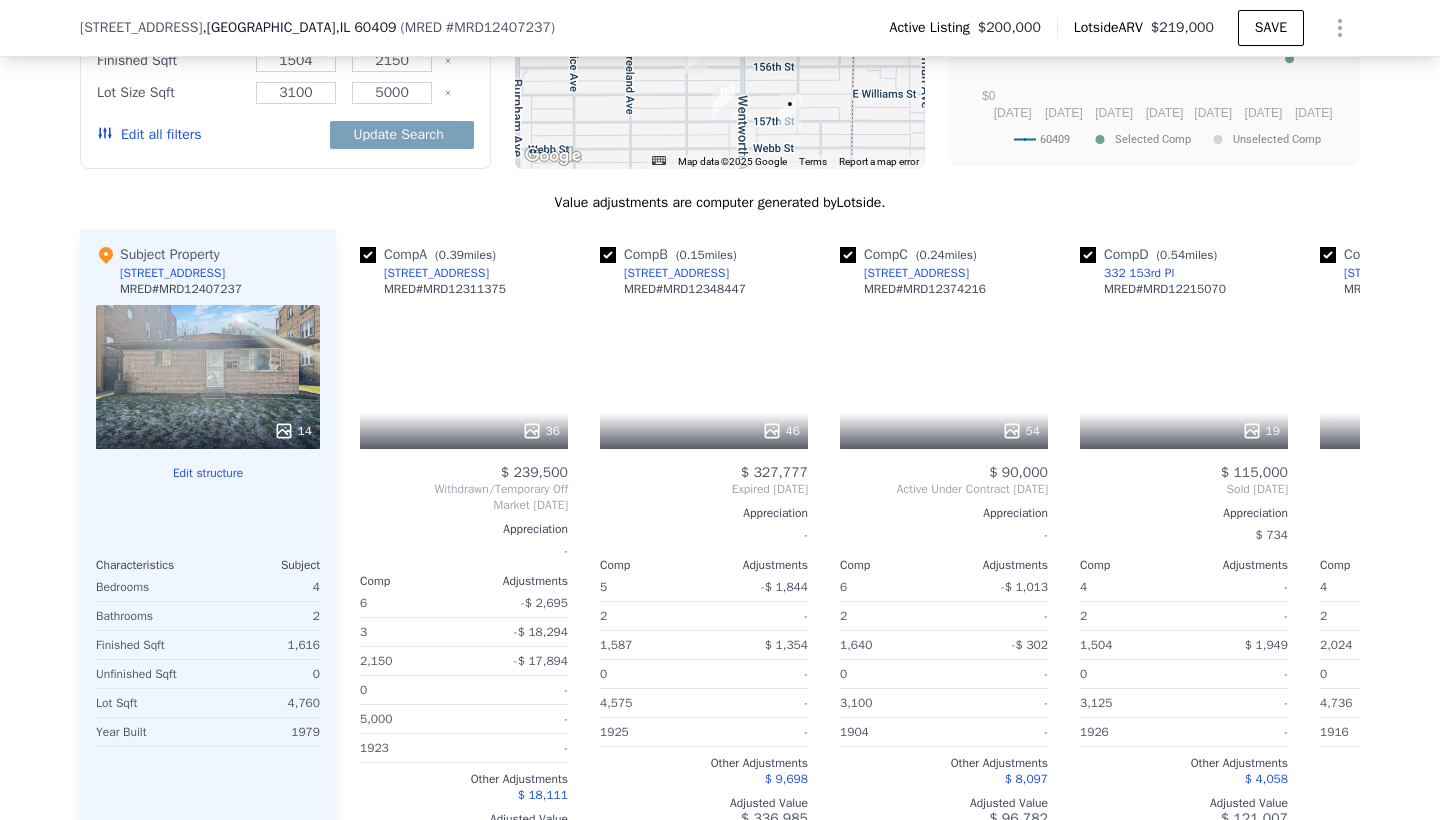 scroll, scrollTop: 1946, scrollLeft: 0, axis: vertical 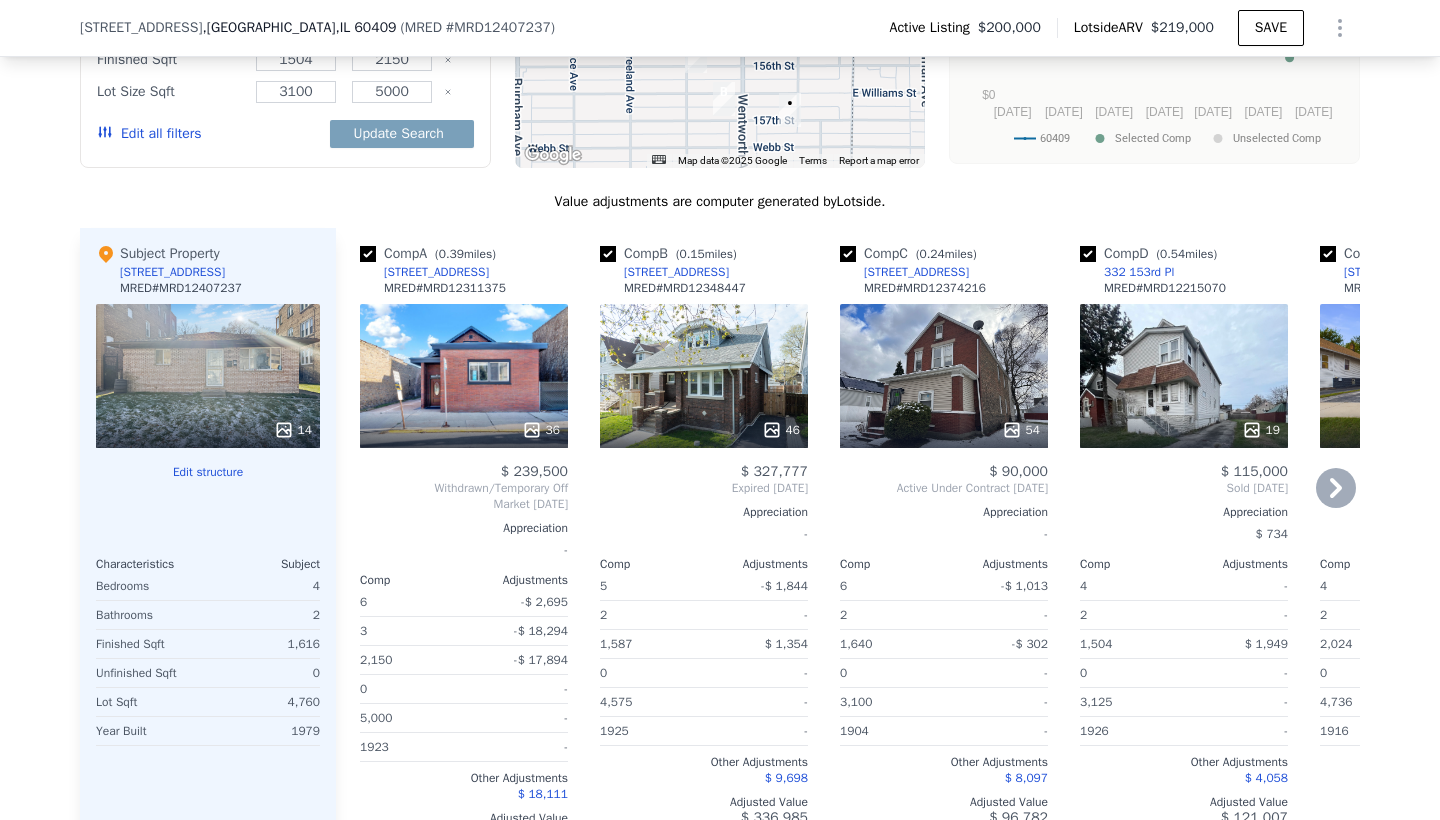 click at bounding box center [368, 254] 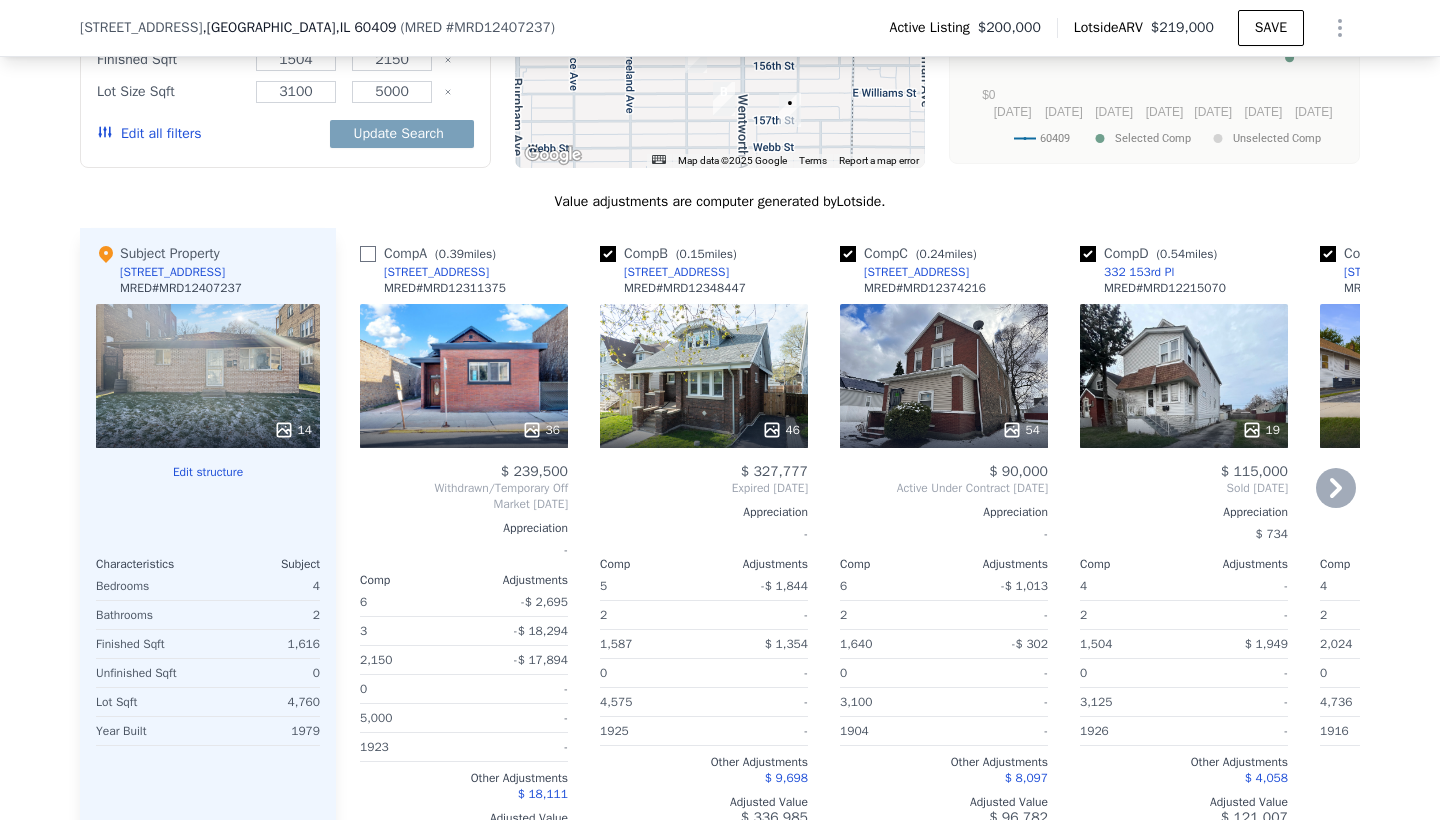 checkbox on "false" 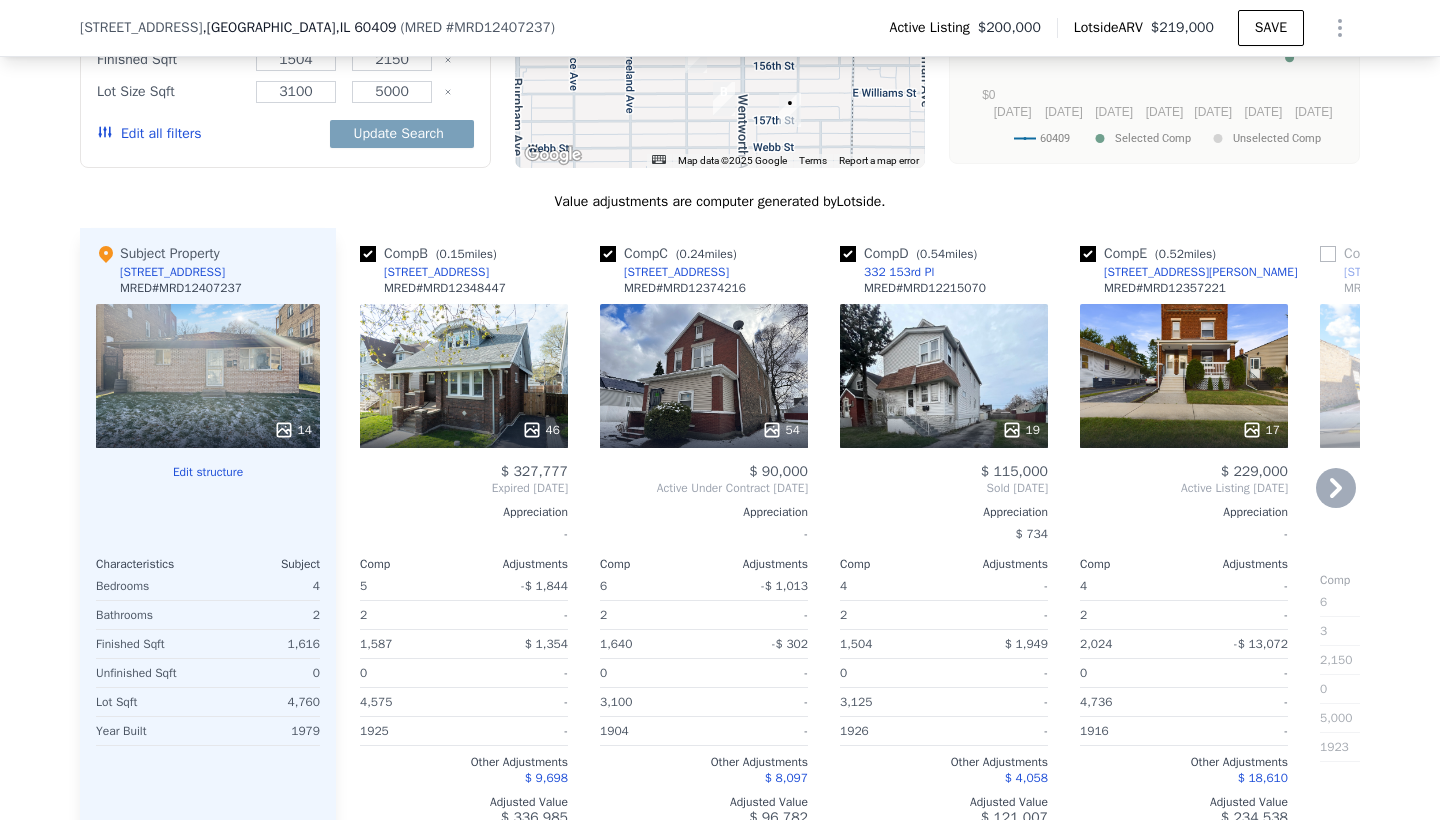click at bounding box center [368, 254] 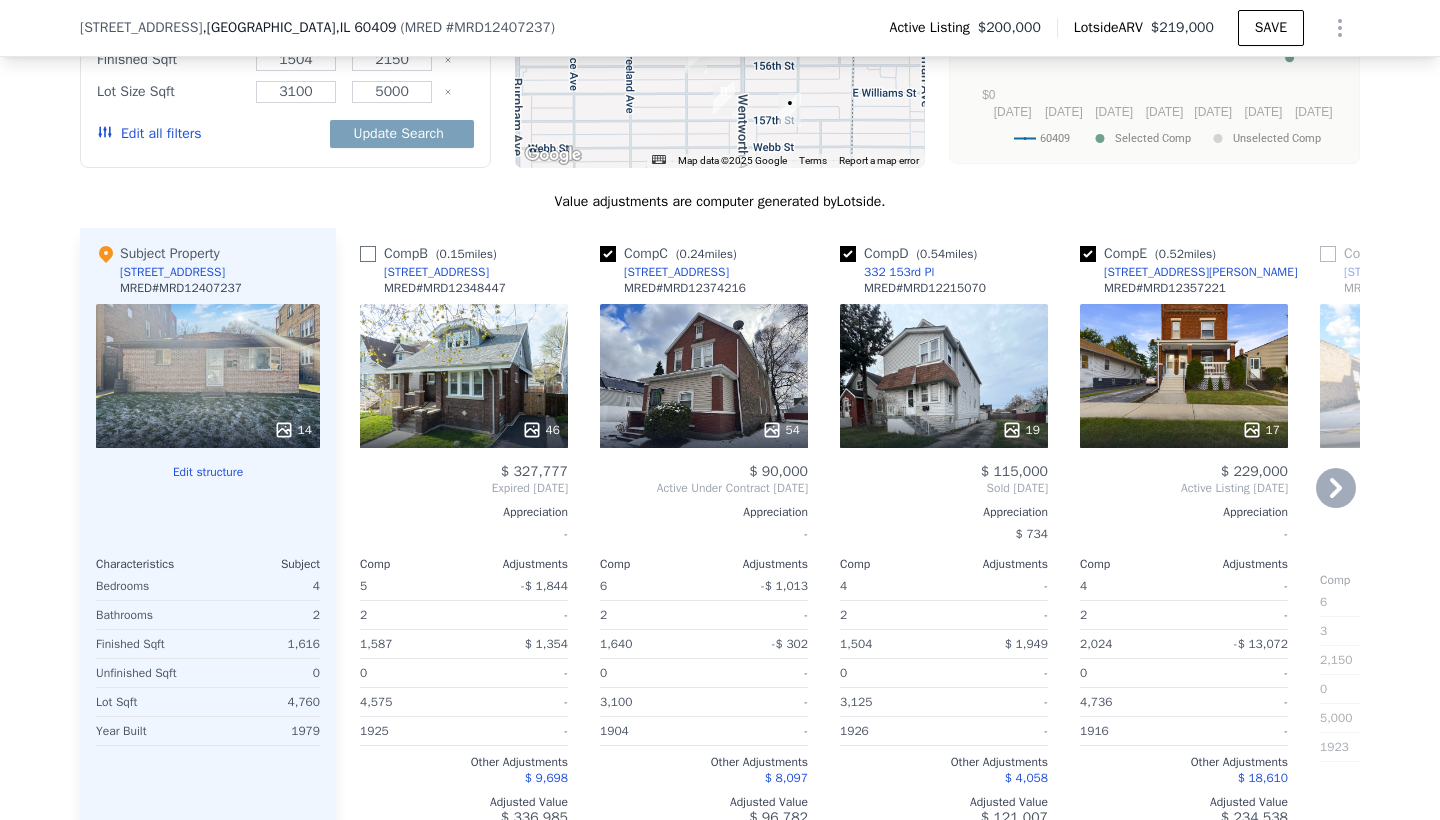 checkbox on "false" 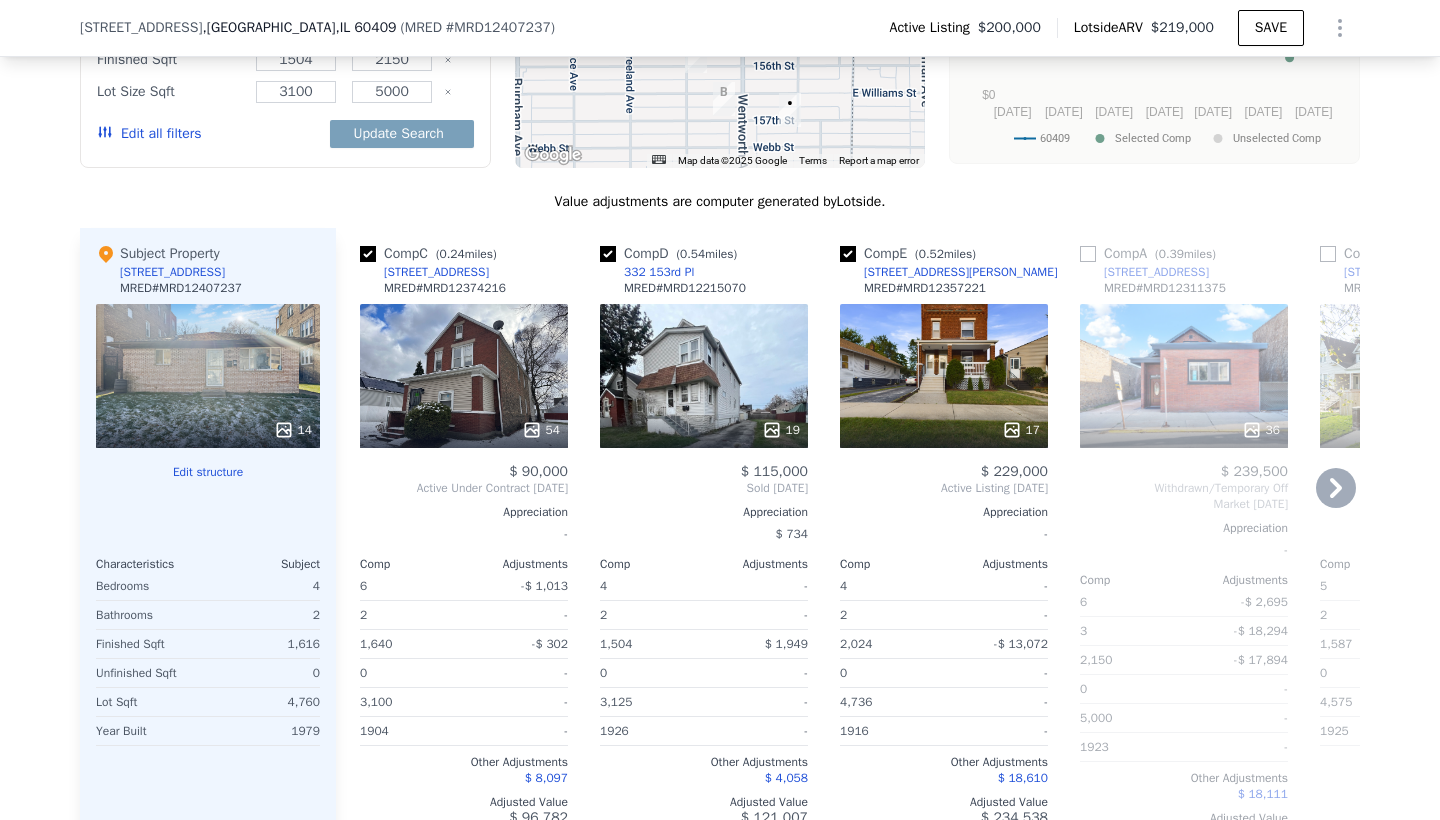 click at bounding box center (368, 254) 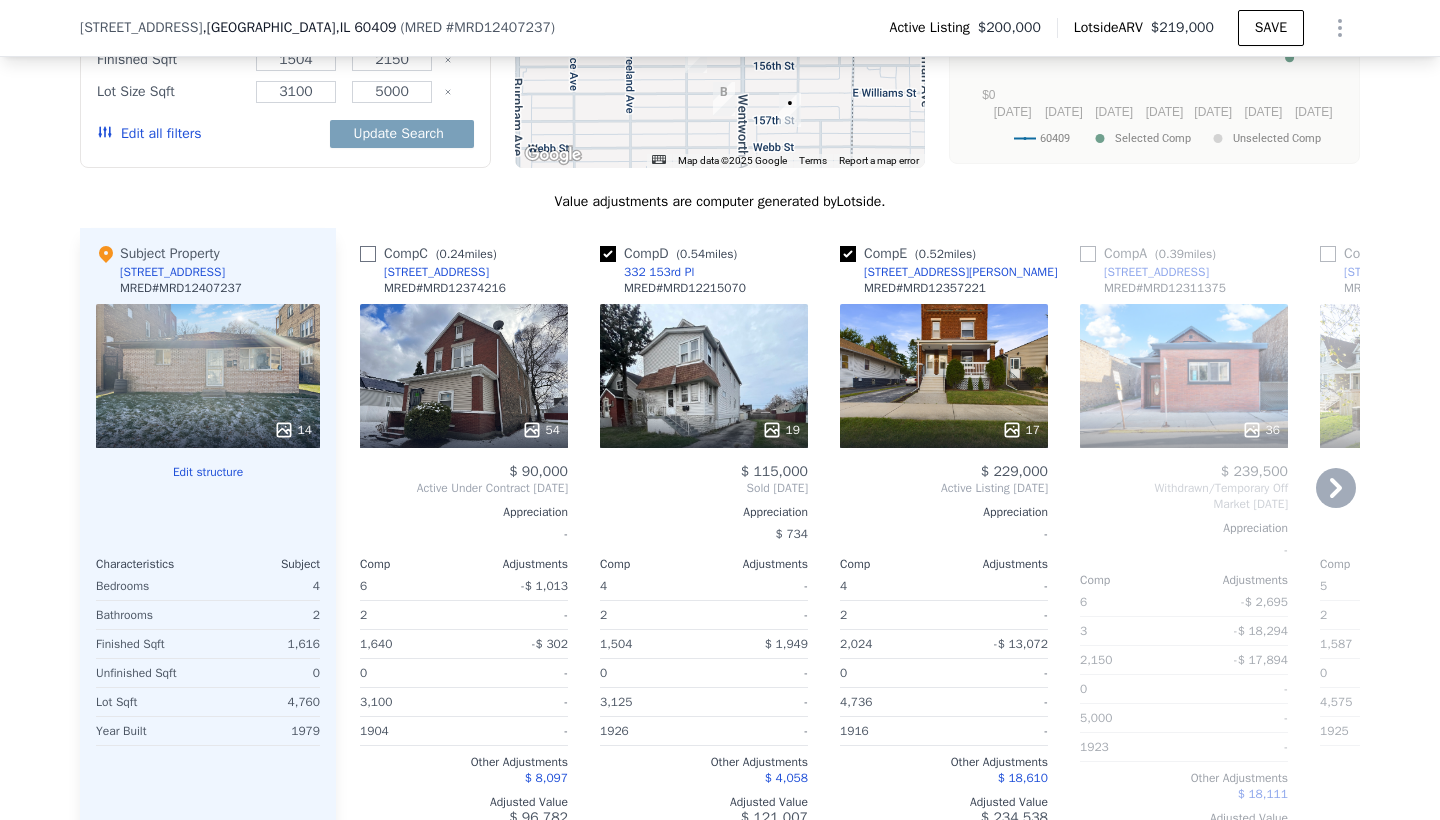 checkbox on "false" 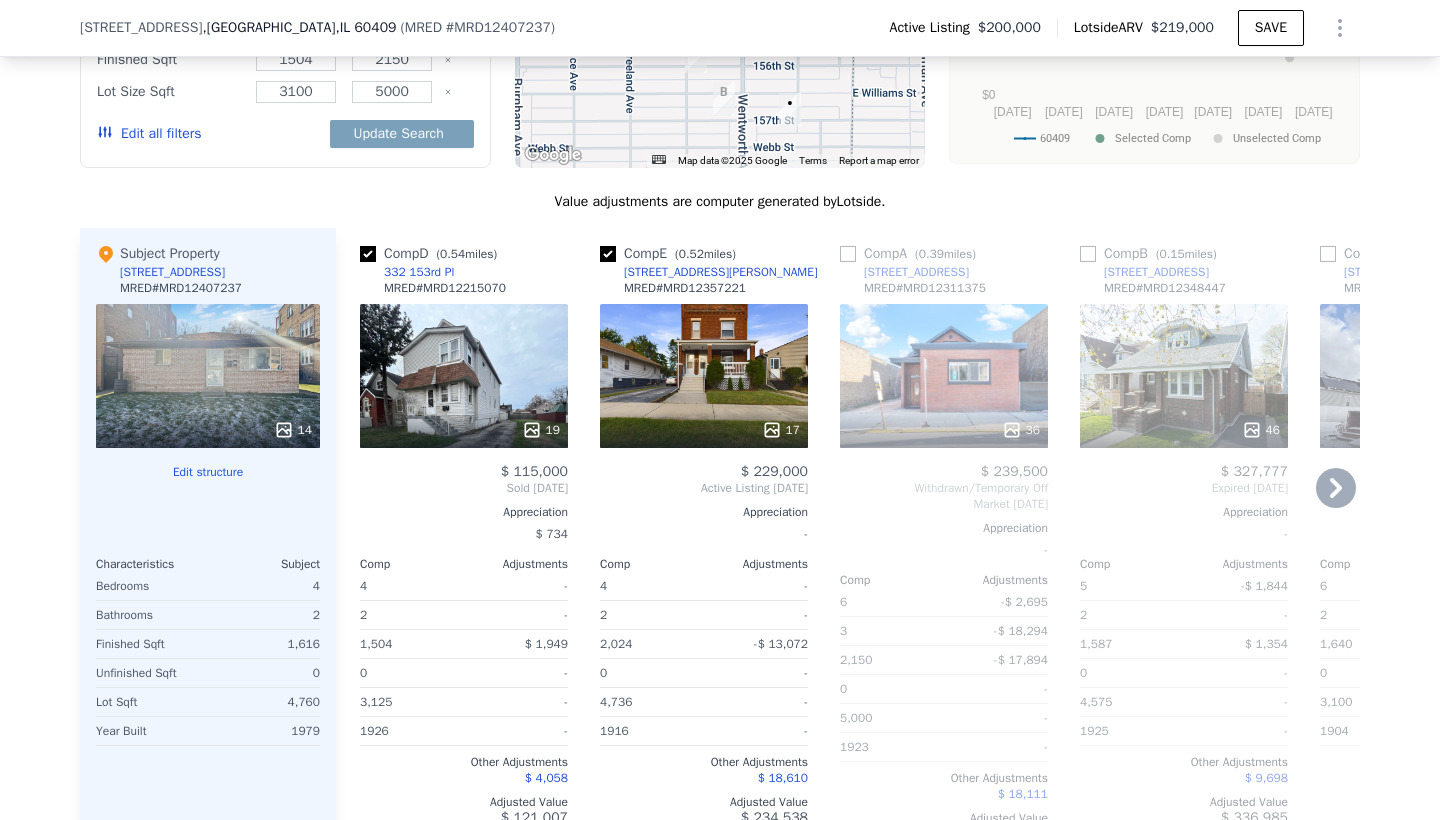 click at bounding box center (368, 254) 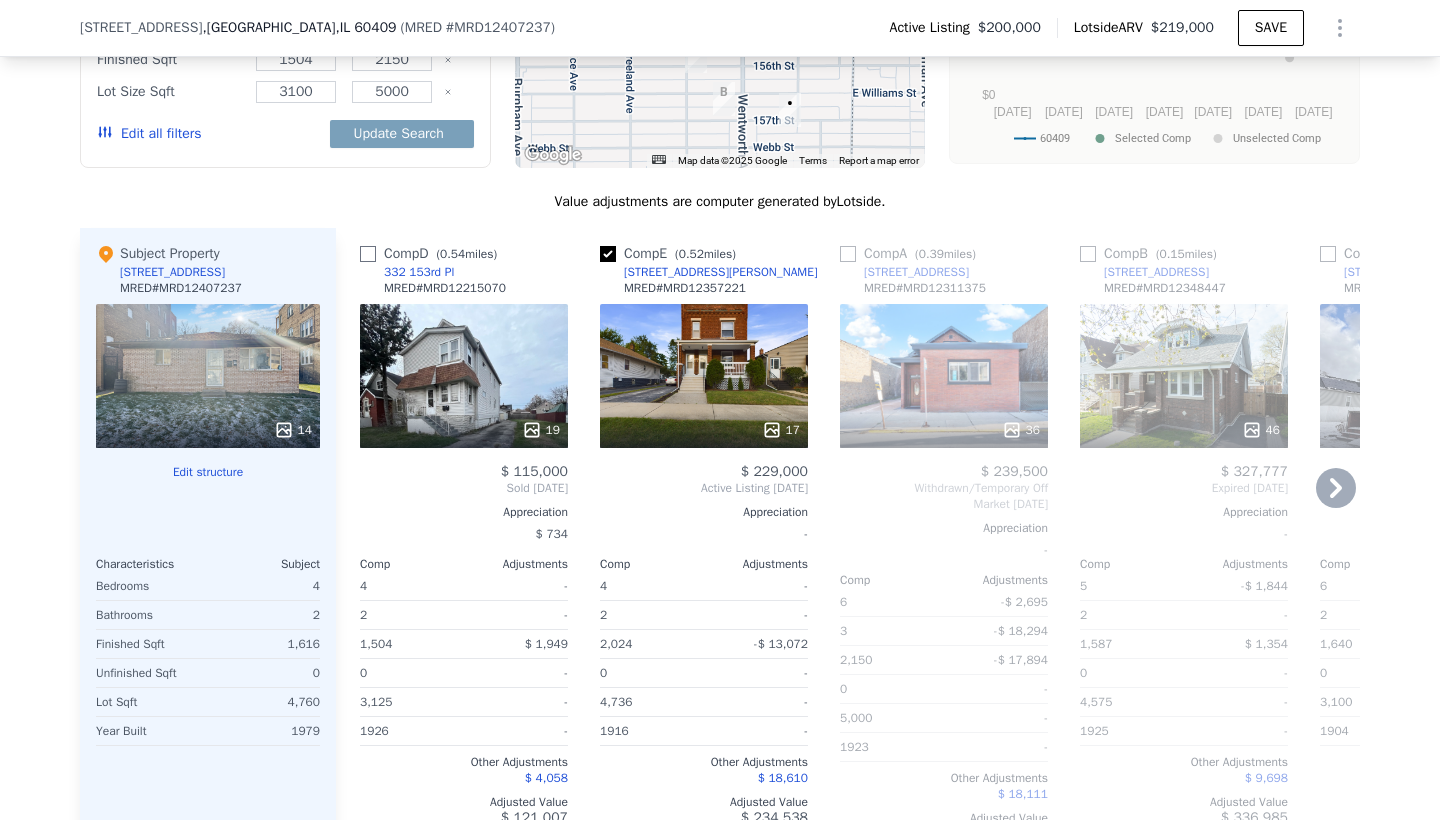 checkbox on "false" 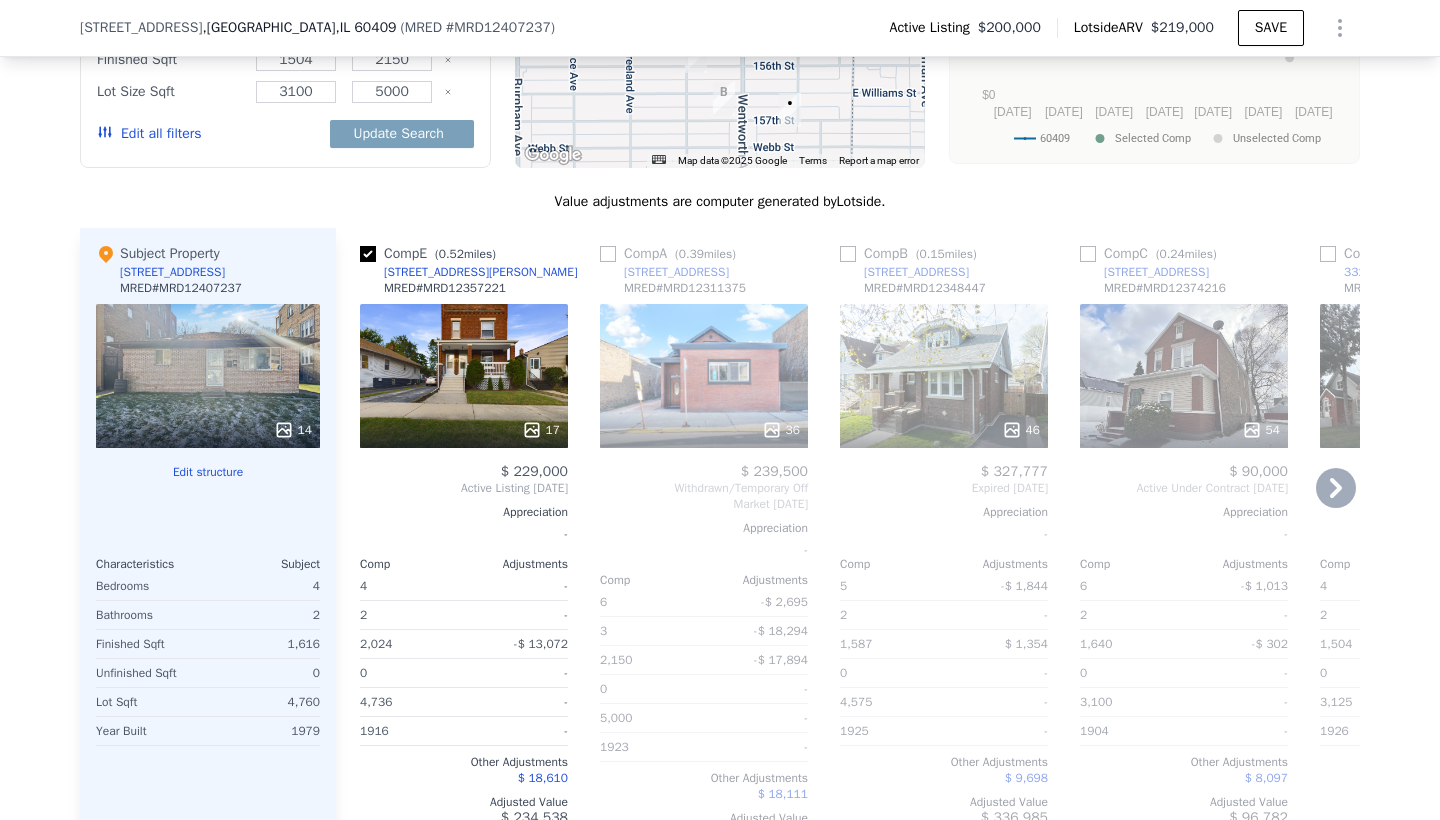 click at bounding box center (368, 254) 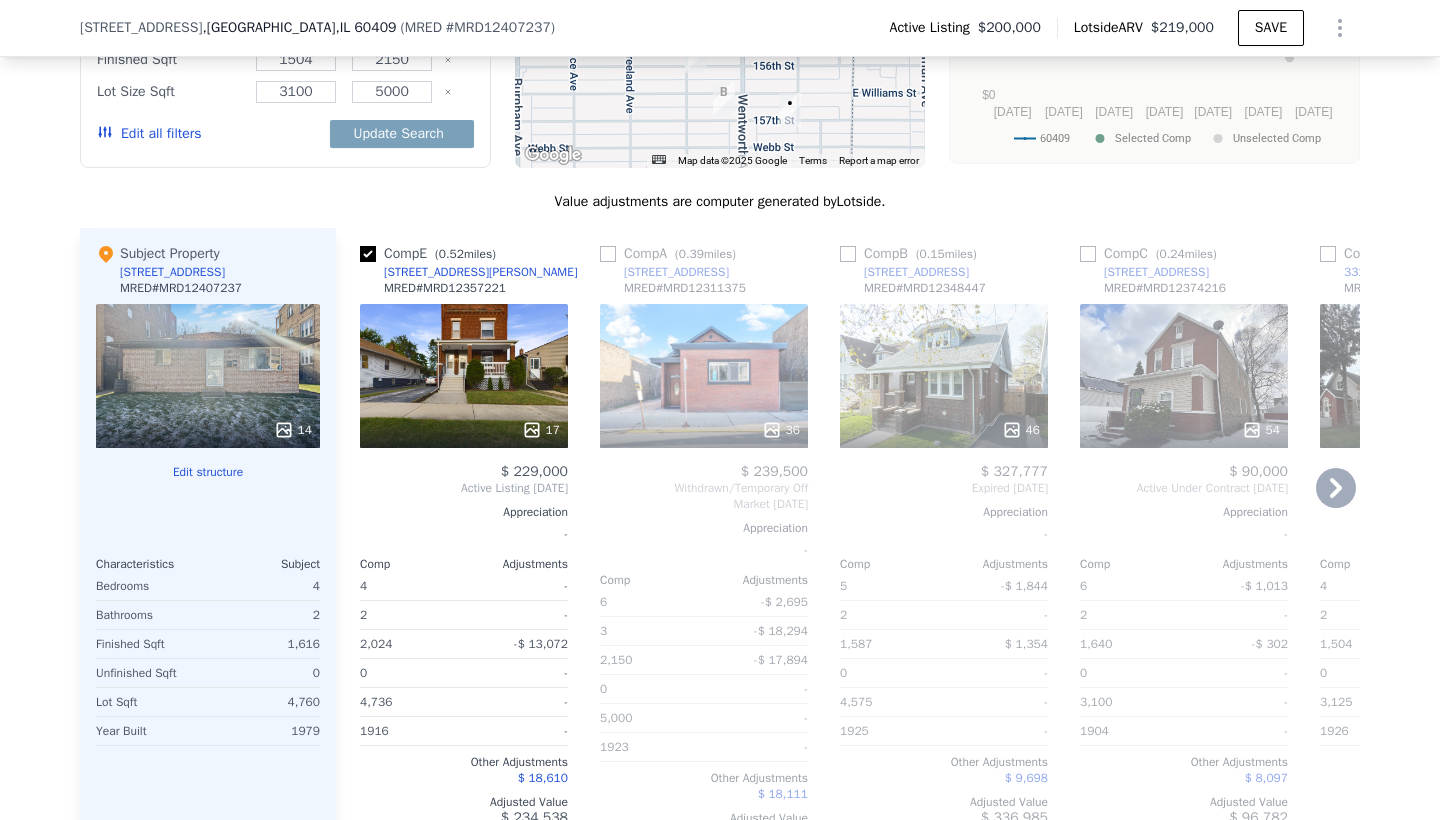 click at bounding box center (368, 254) 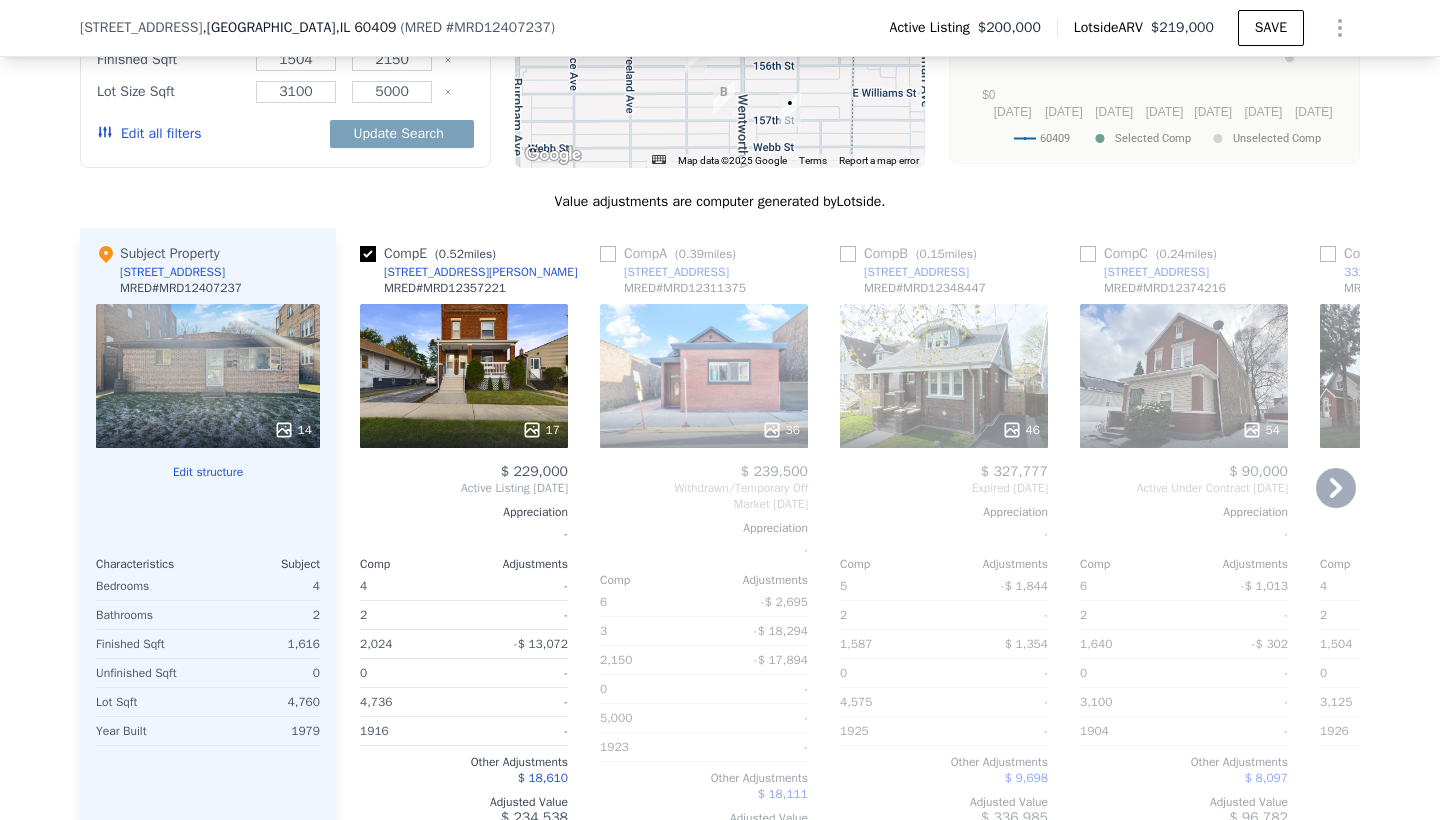 click at bounding box center [368, 254] 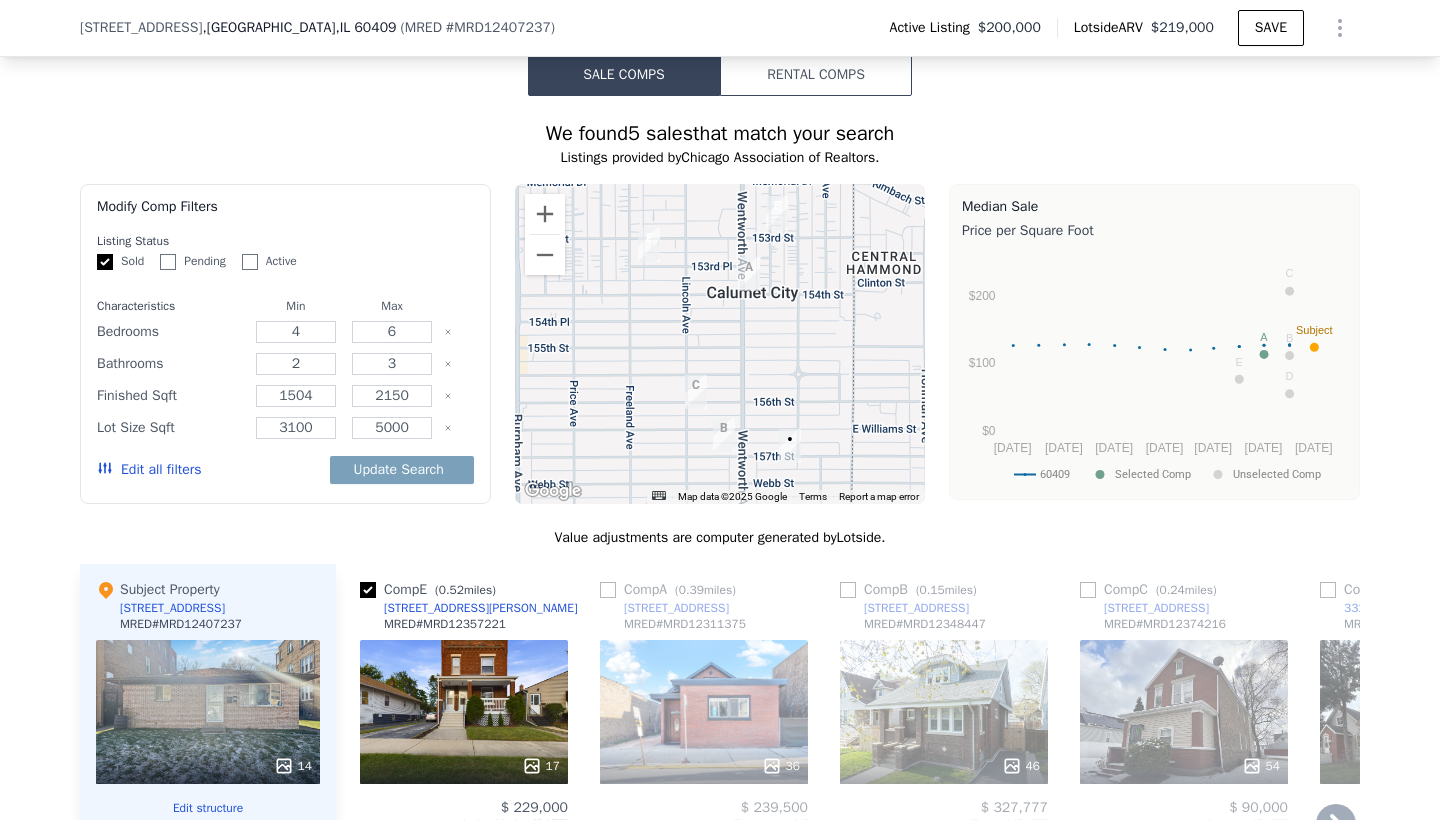 scroll, scrollTop: 1608, scrollLeft: 0, axis: vertical 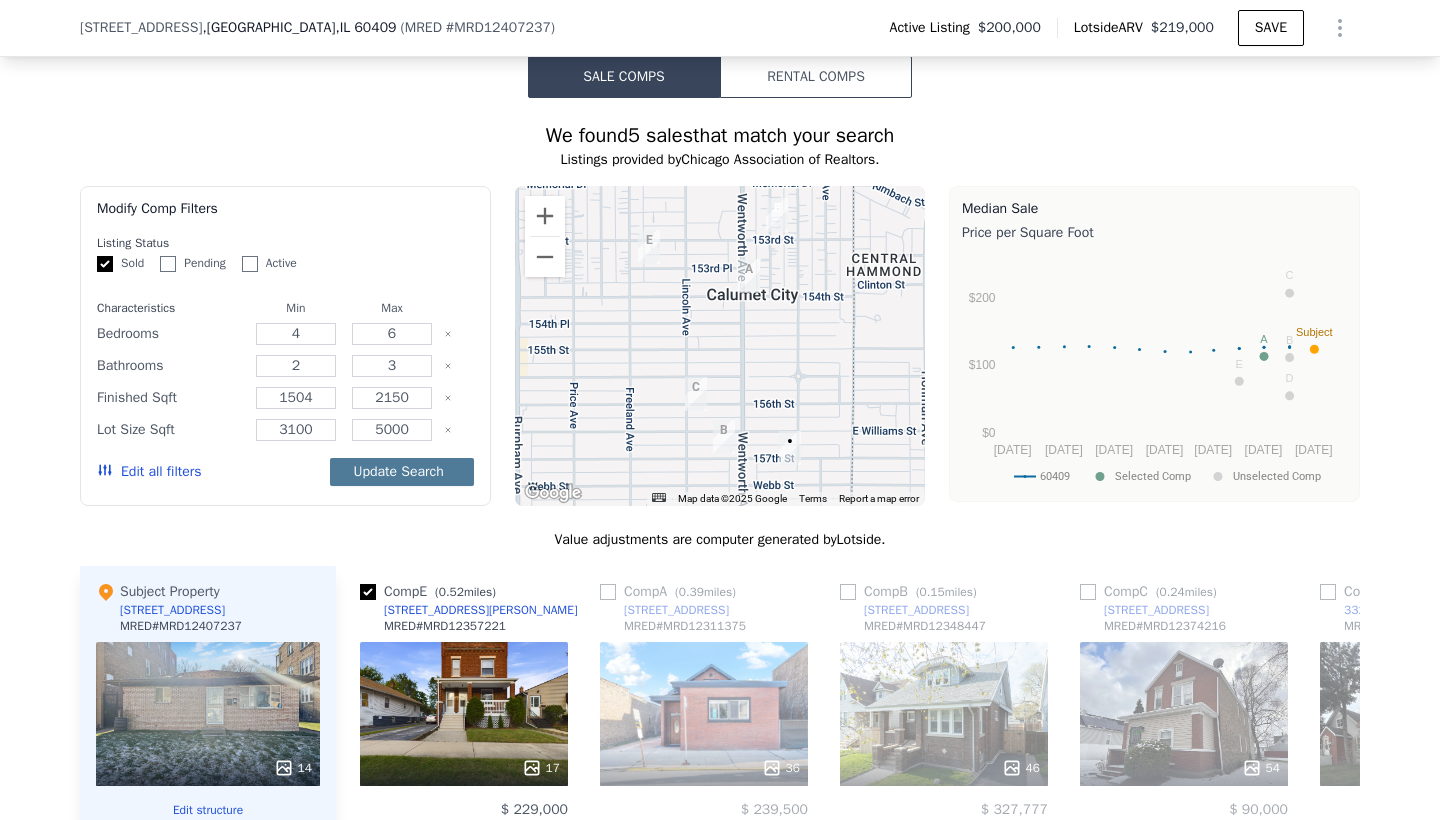 click on "Update Search" at bounding box center [402, 472] 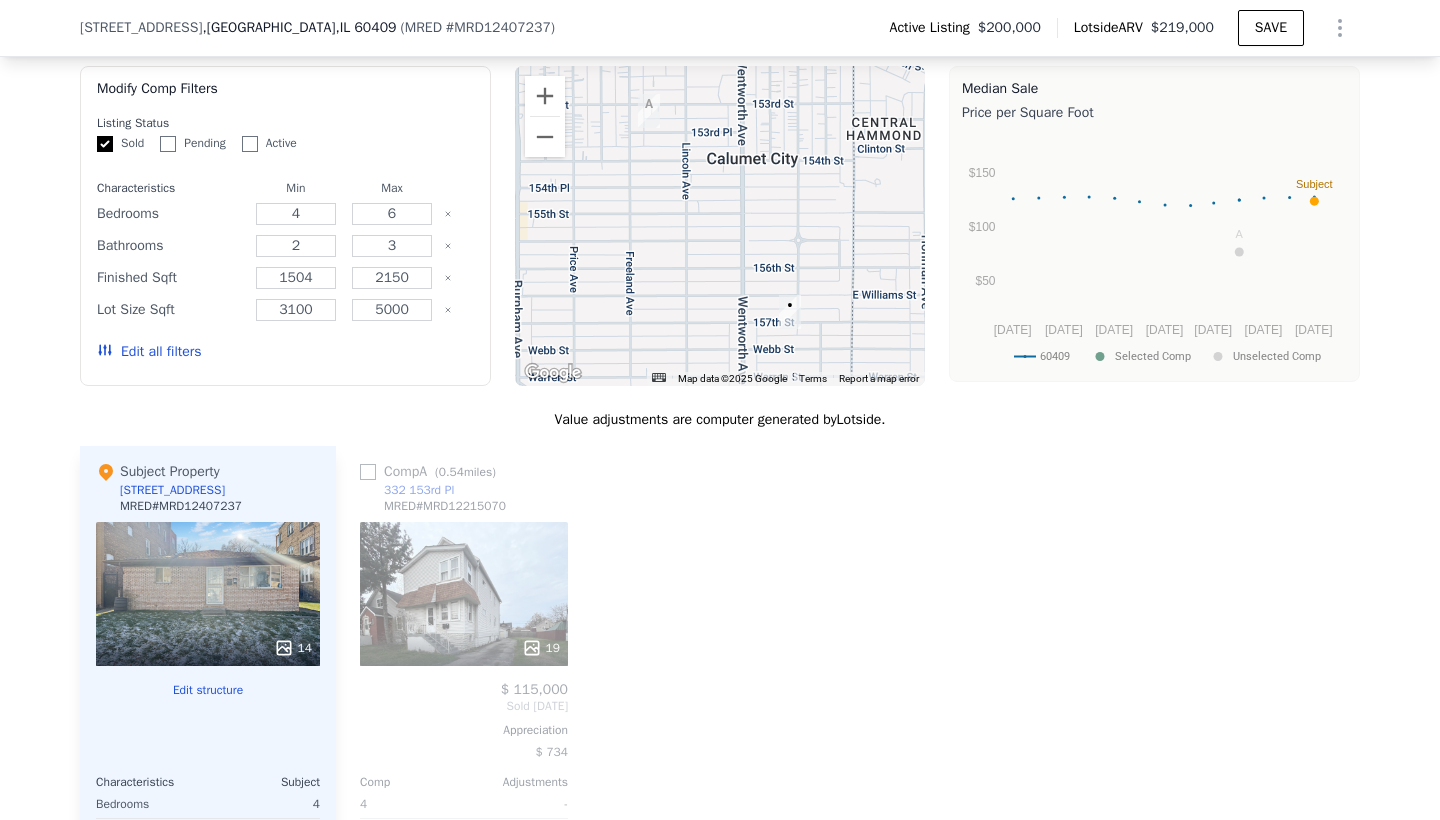 scroll, scrollTop: 1721, scrollLeft: 0, axis: vertical 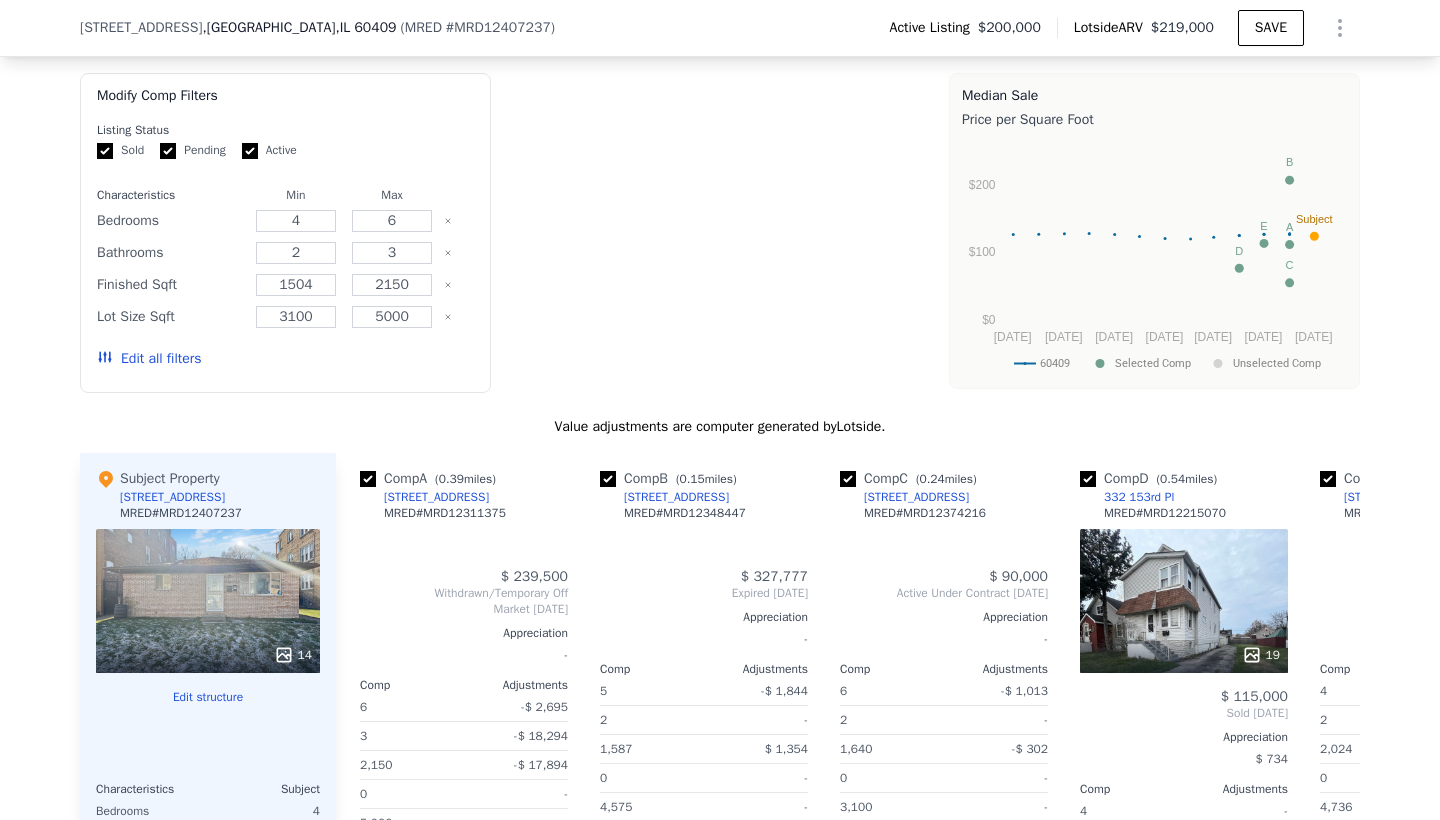 checkbox on "true" 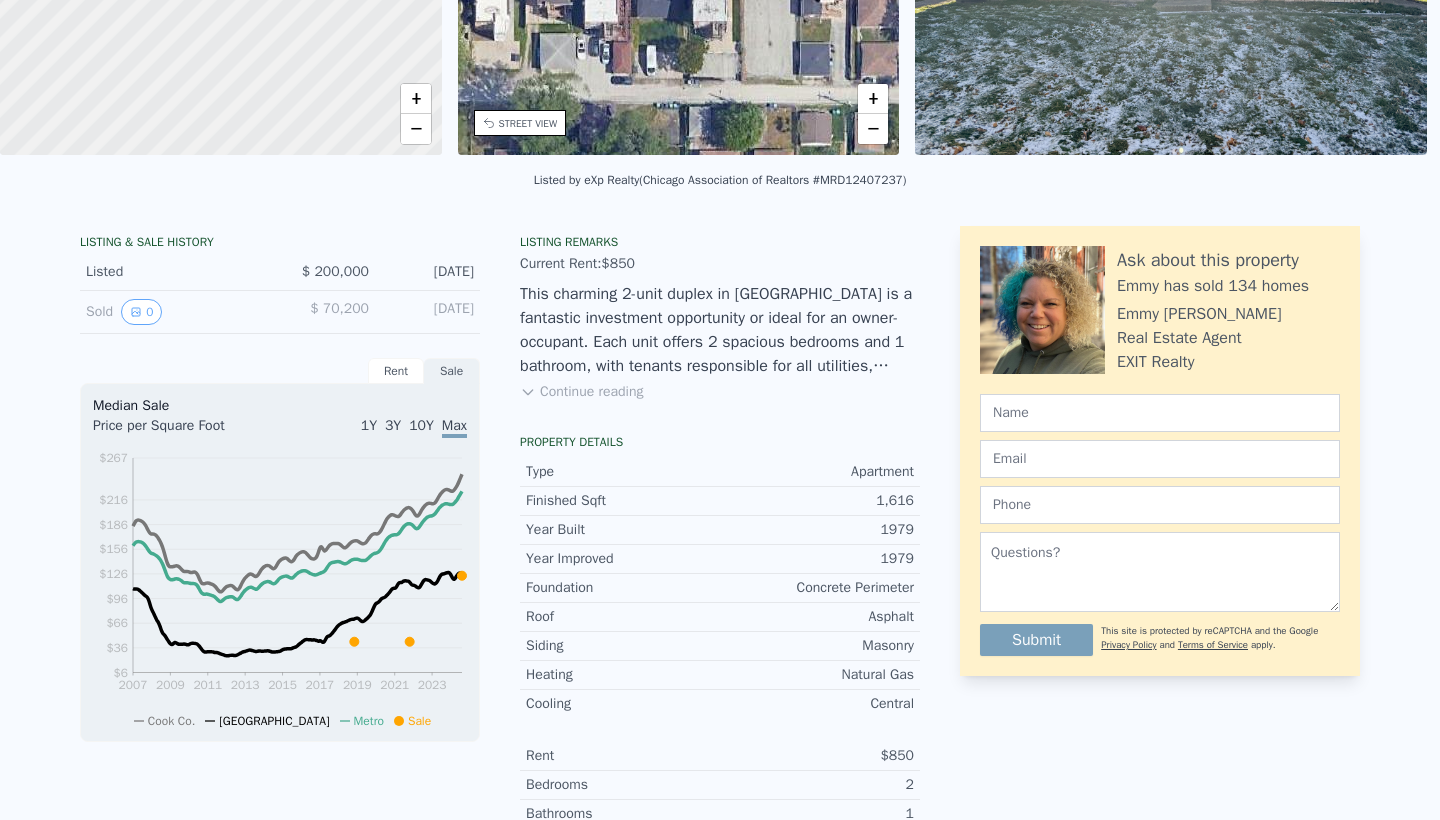 scroll, scrollTop: 0, scrollLeft: 0, axis: both 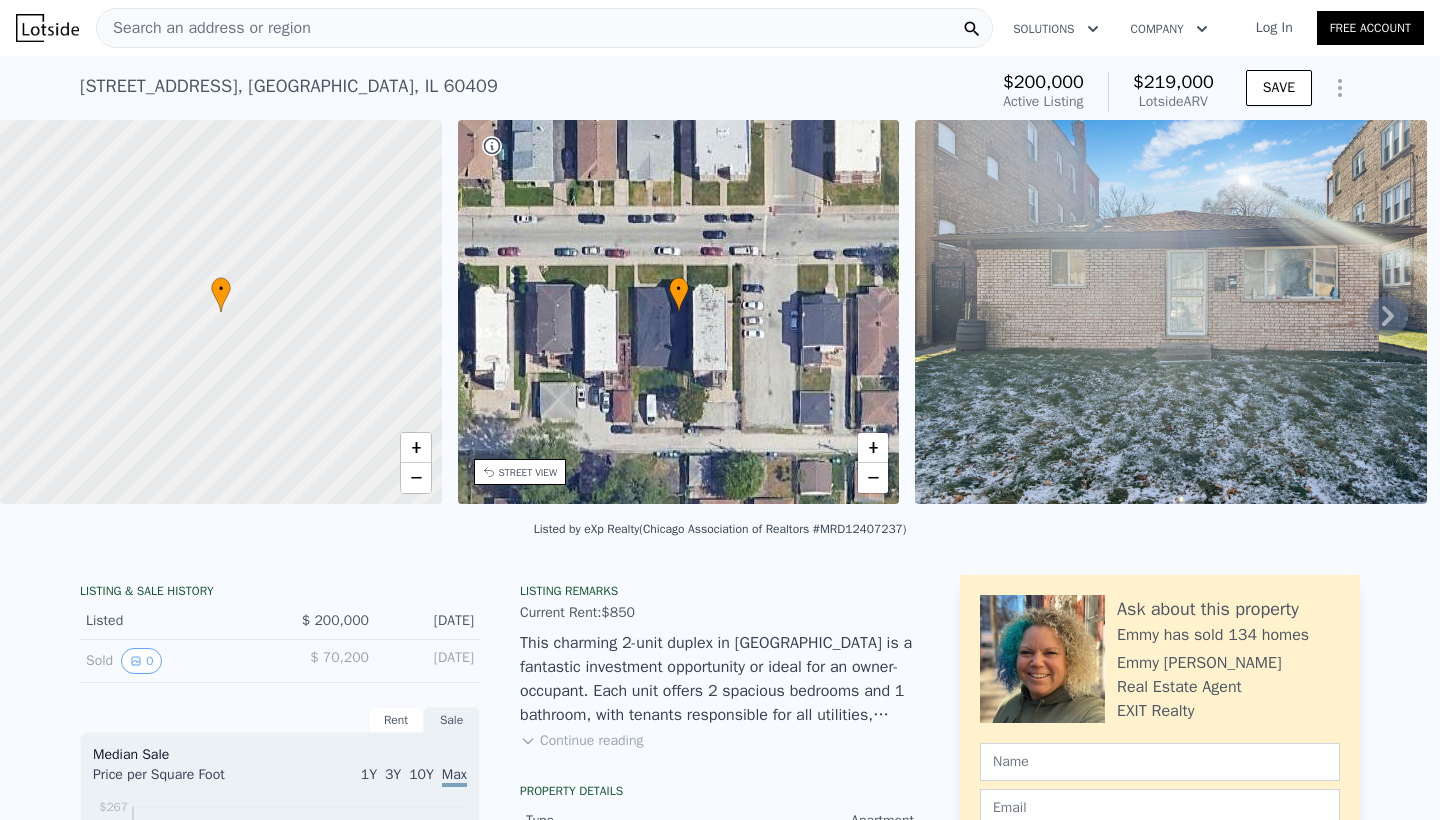 click on "Search an address or region" at bounding box center [544, 28] 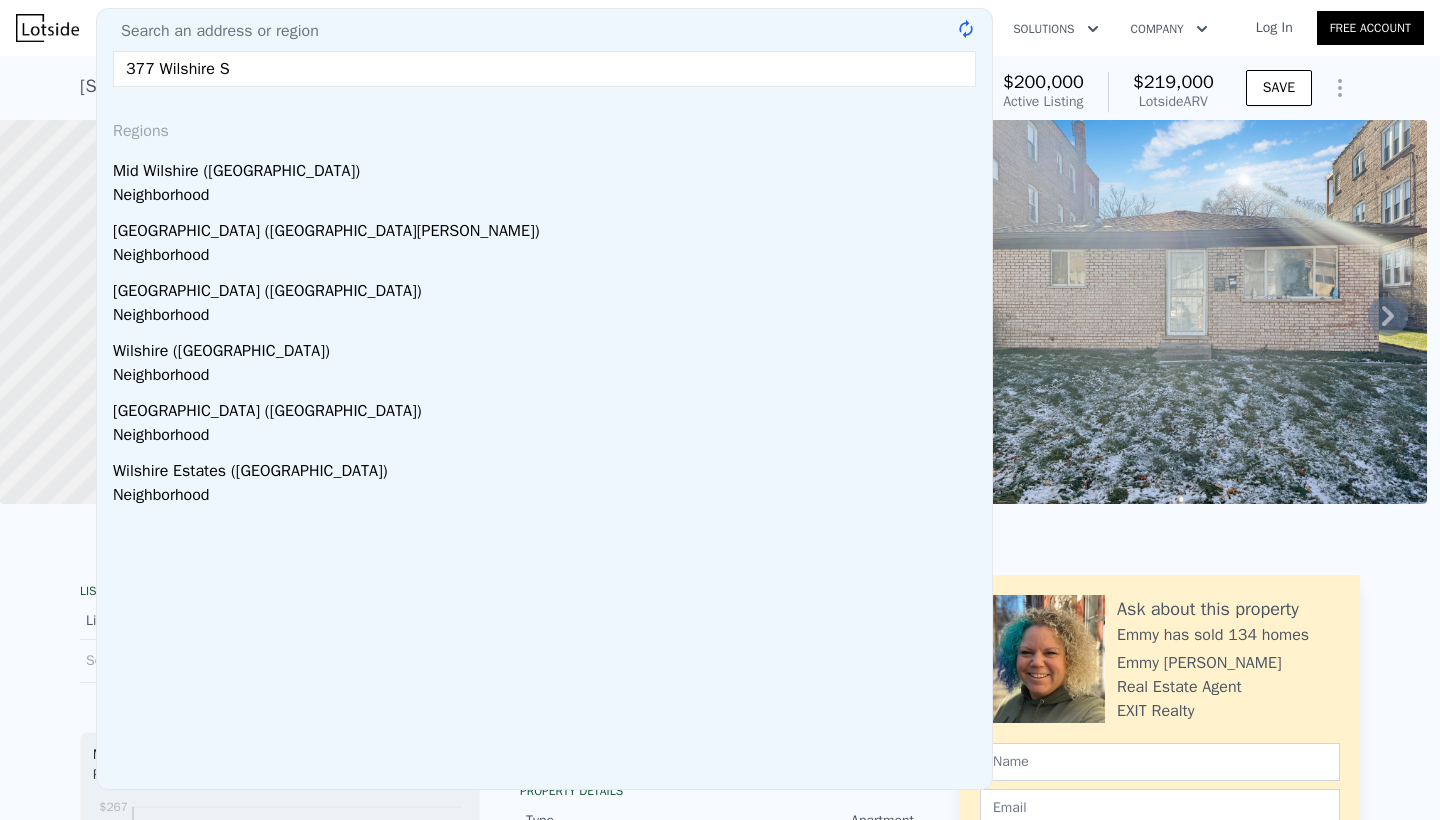 type on "[STREET_ADDRESS]" 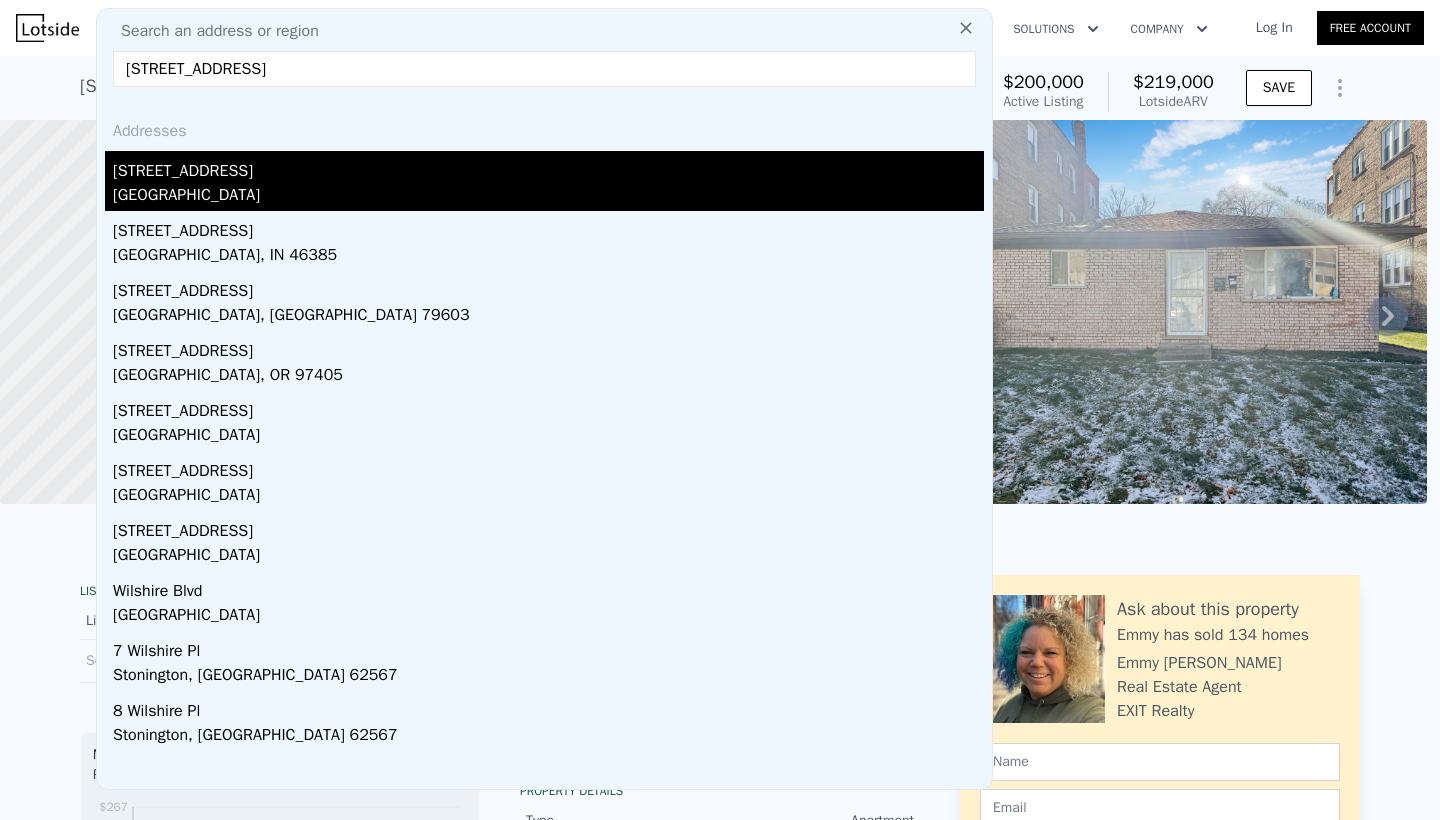 click on "[STREET_ADDRESS]" at bounding box center (548, 167) 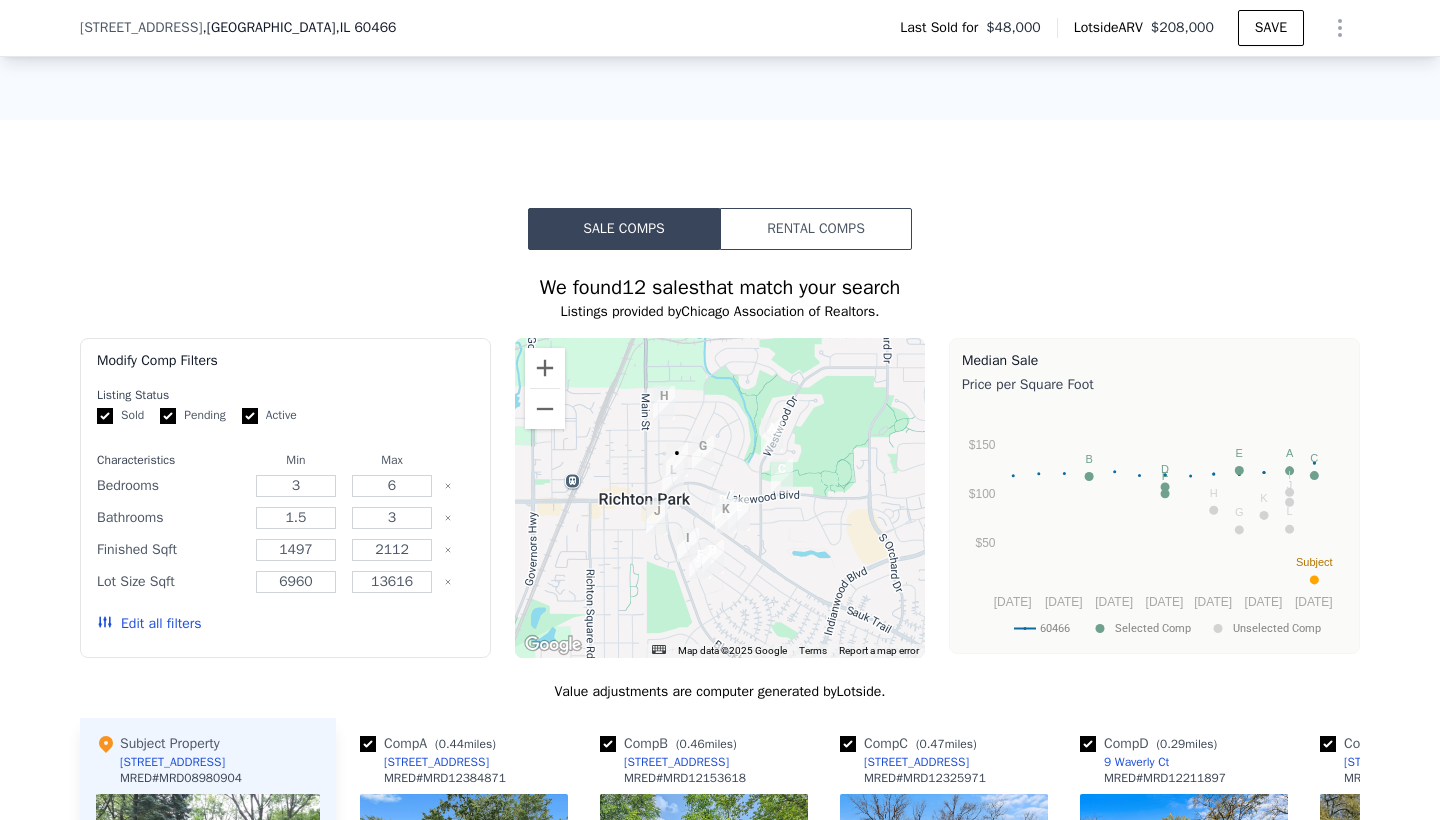 scroll, scrollTop: 1236, scrollLeft: 0, axis: vertical 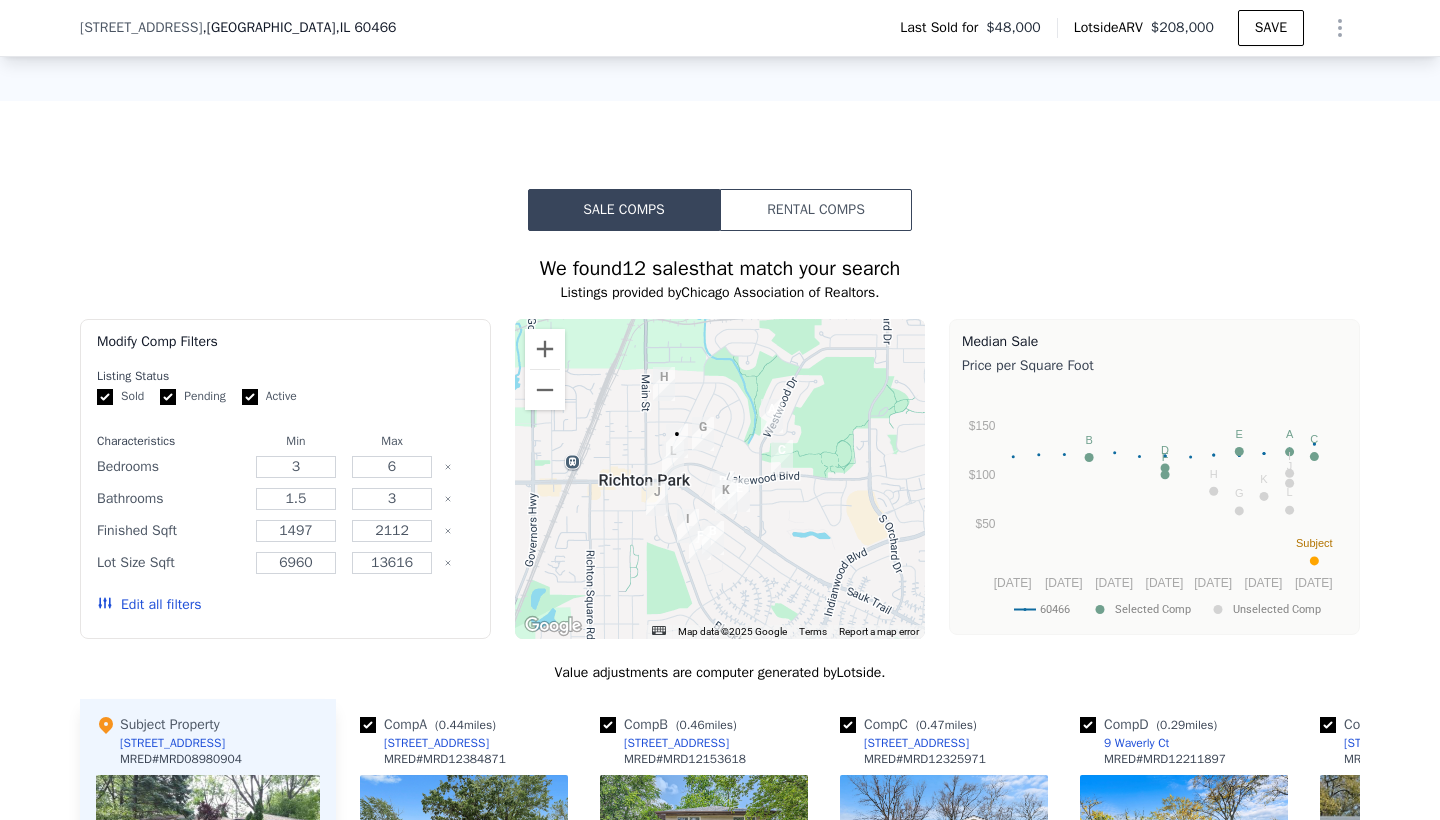click on "Pending" at bounding box center (168, 397) 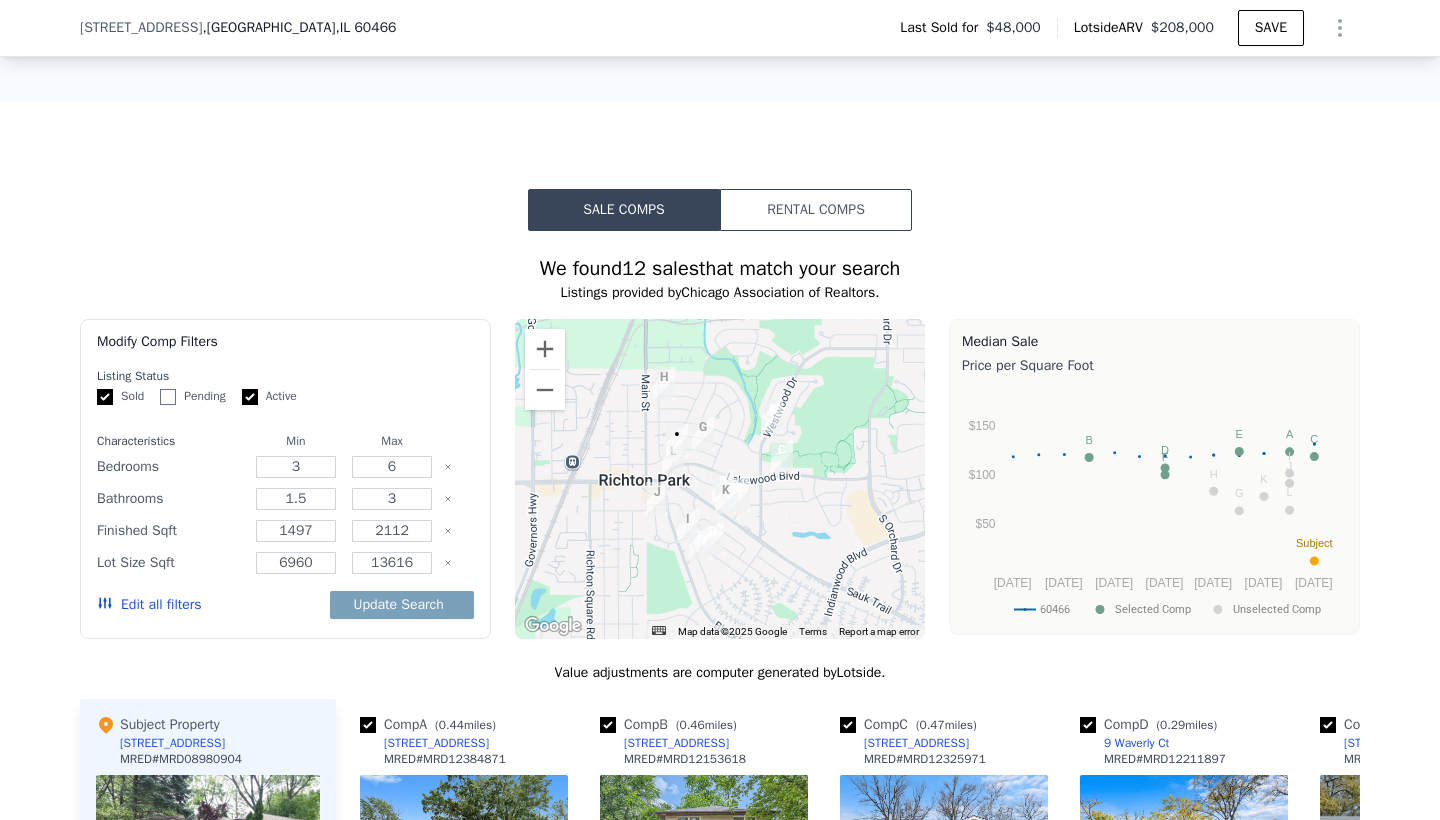 click on "Active" at bounding box center [250, 397] 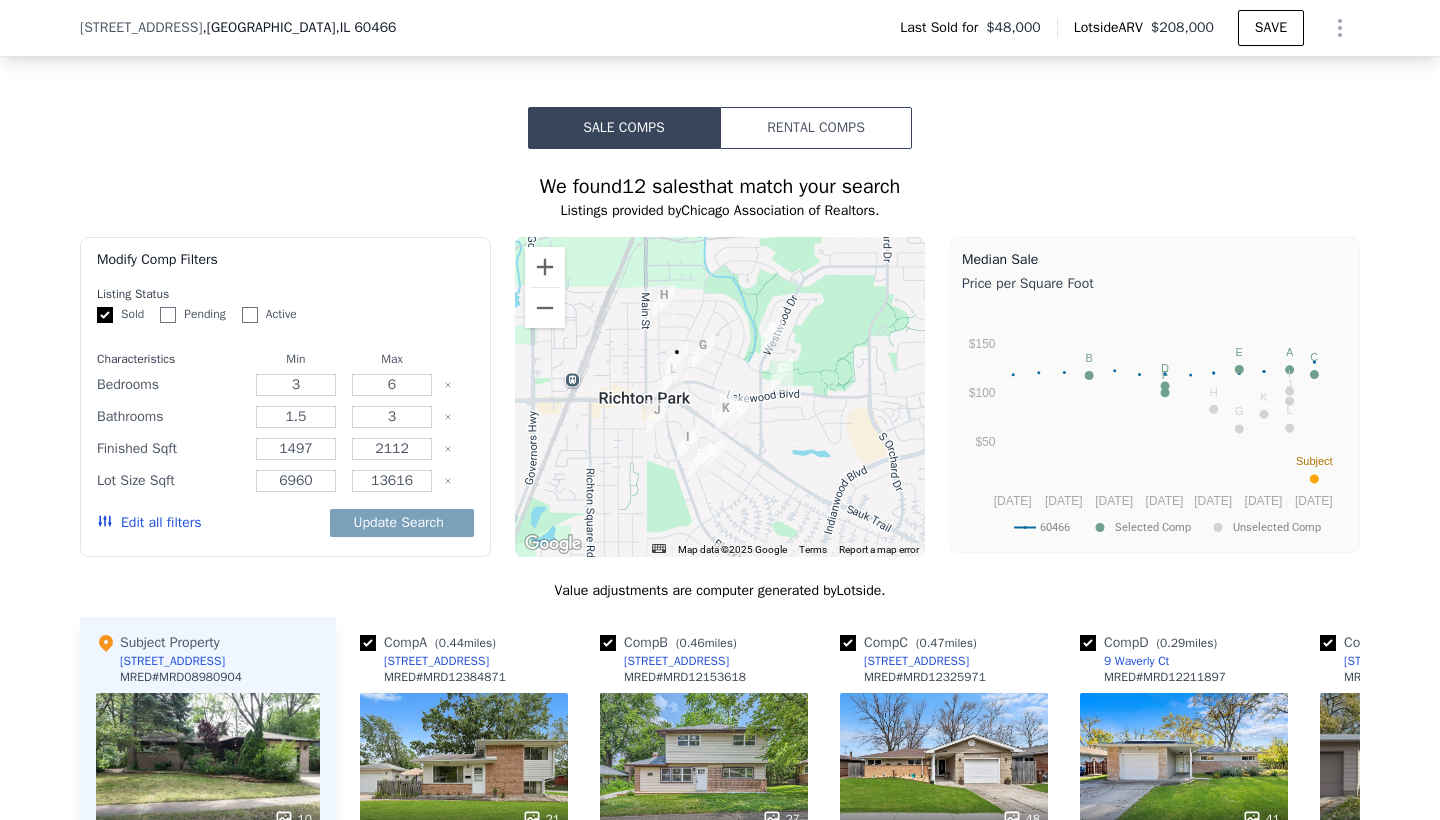 scroll, scrollTop: 1313, scrollLeft: 0, axis: vertical 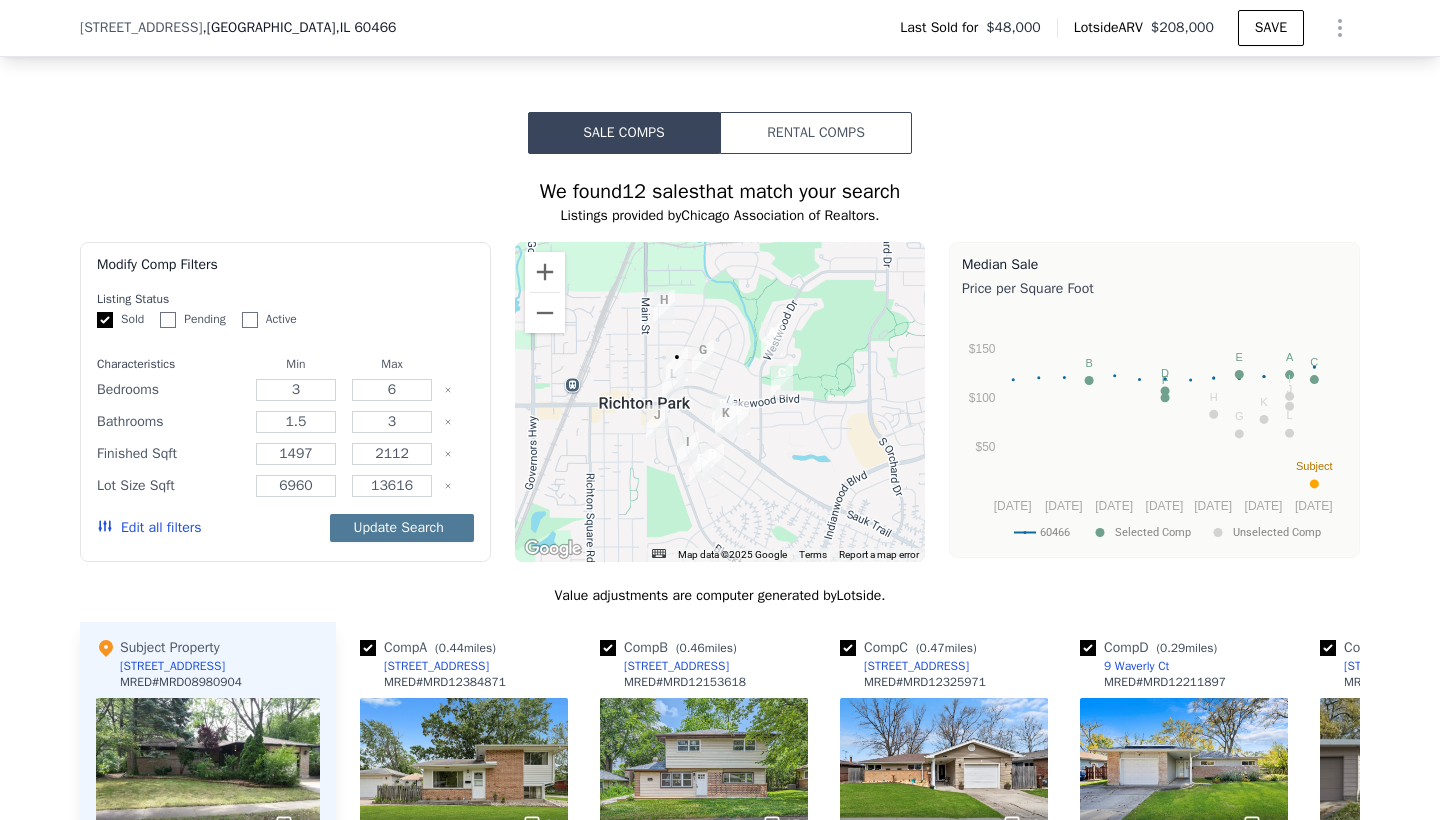 click on "Update Search" at bounding box center [402, 528] 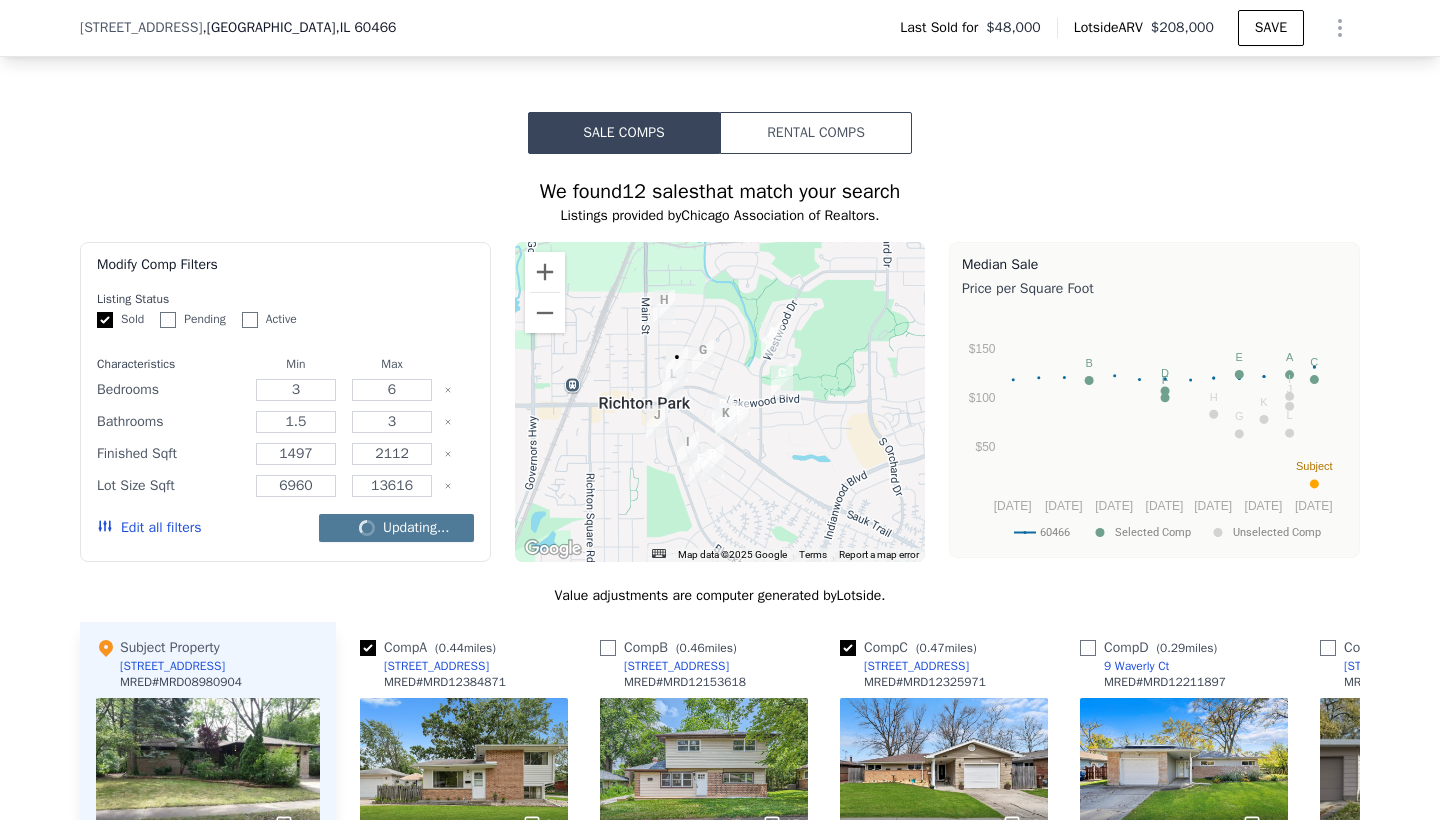 checkbox on "false" 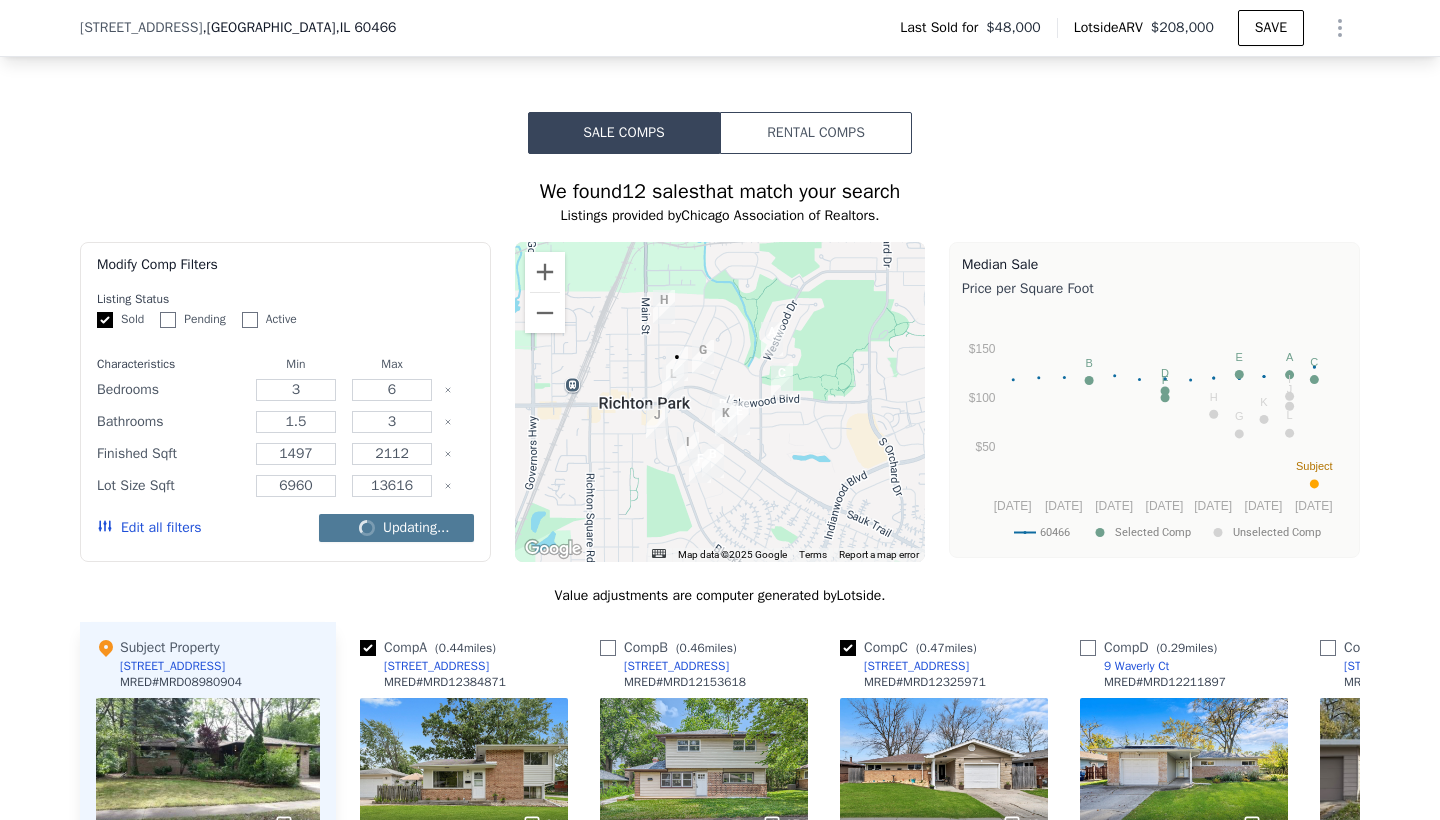 checkbox on "false" 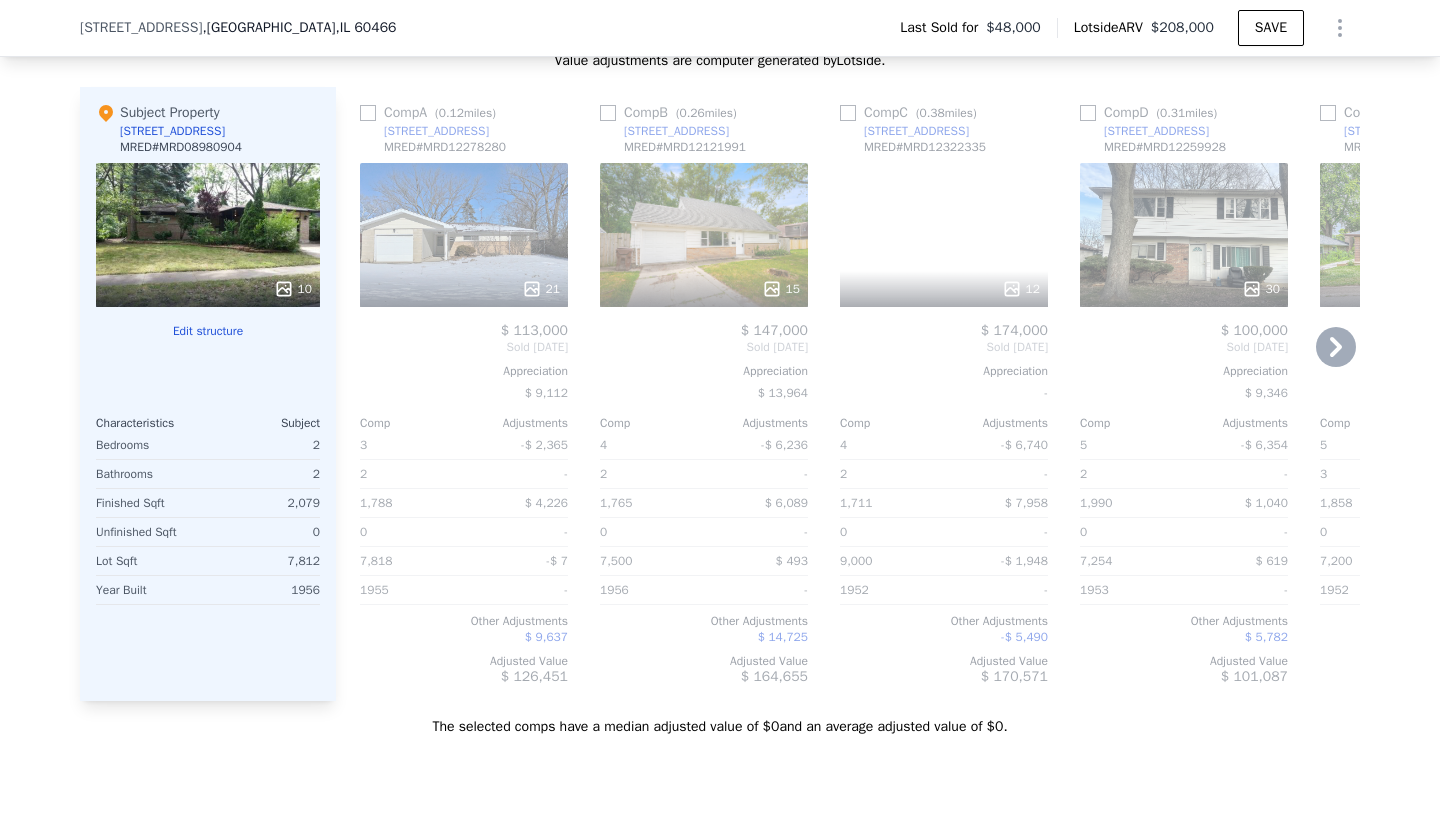 scroll, scrollTop: 1855, scrollLeft: 0, axis: vertical 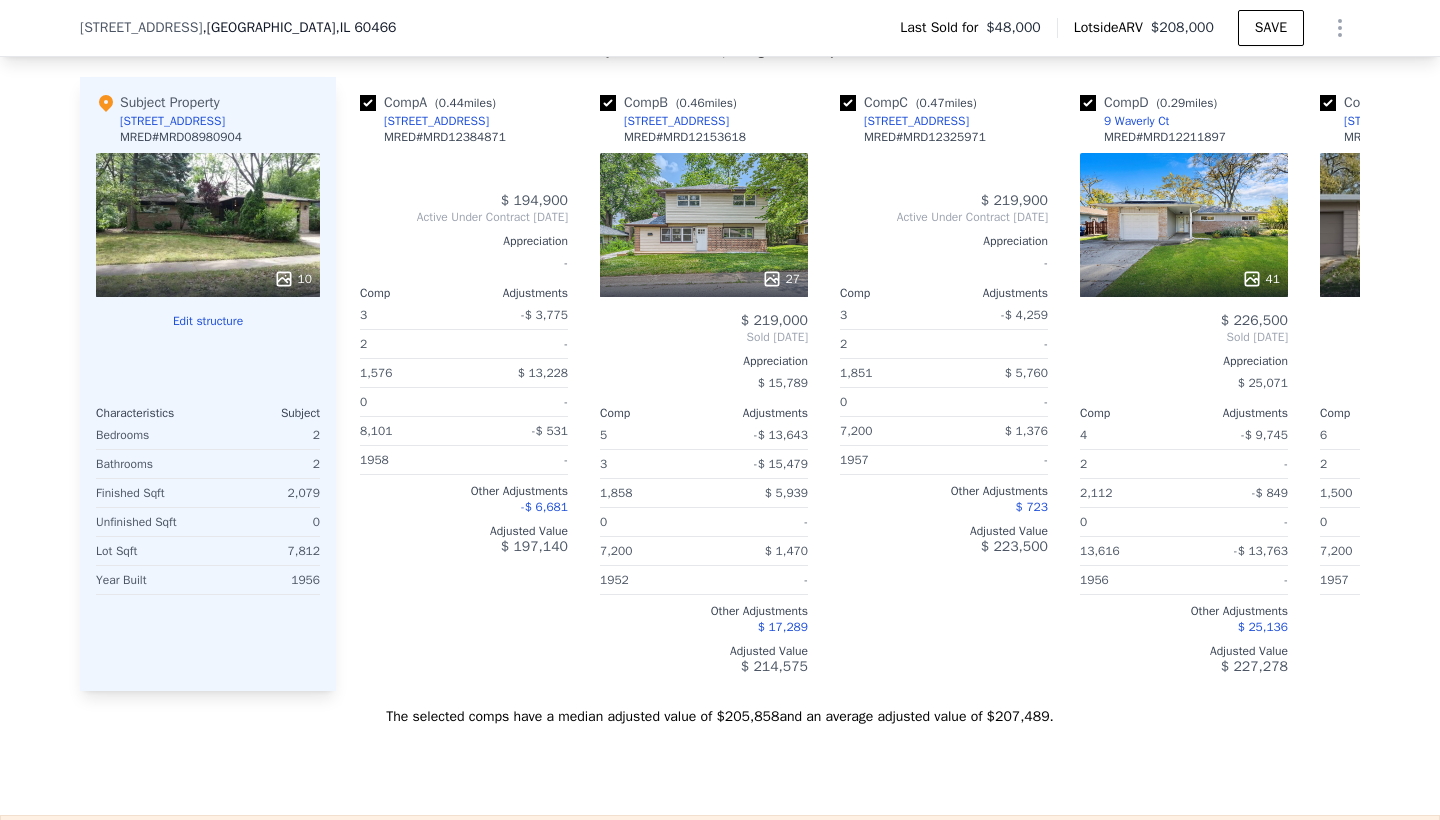 checkbox on "true" 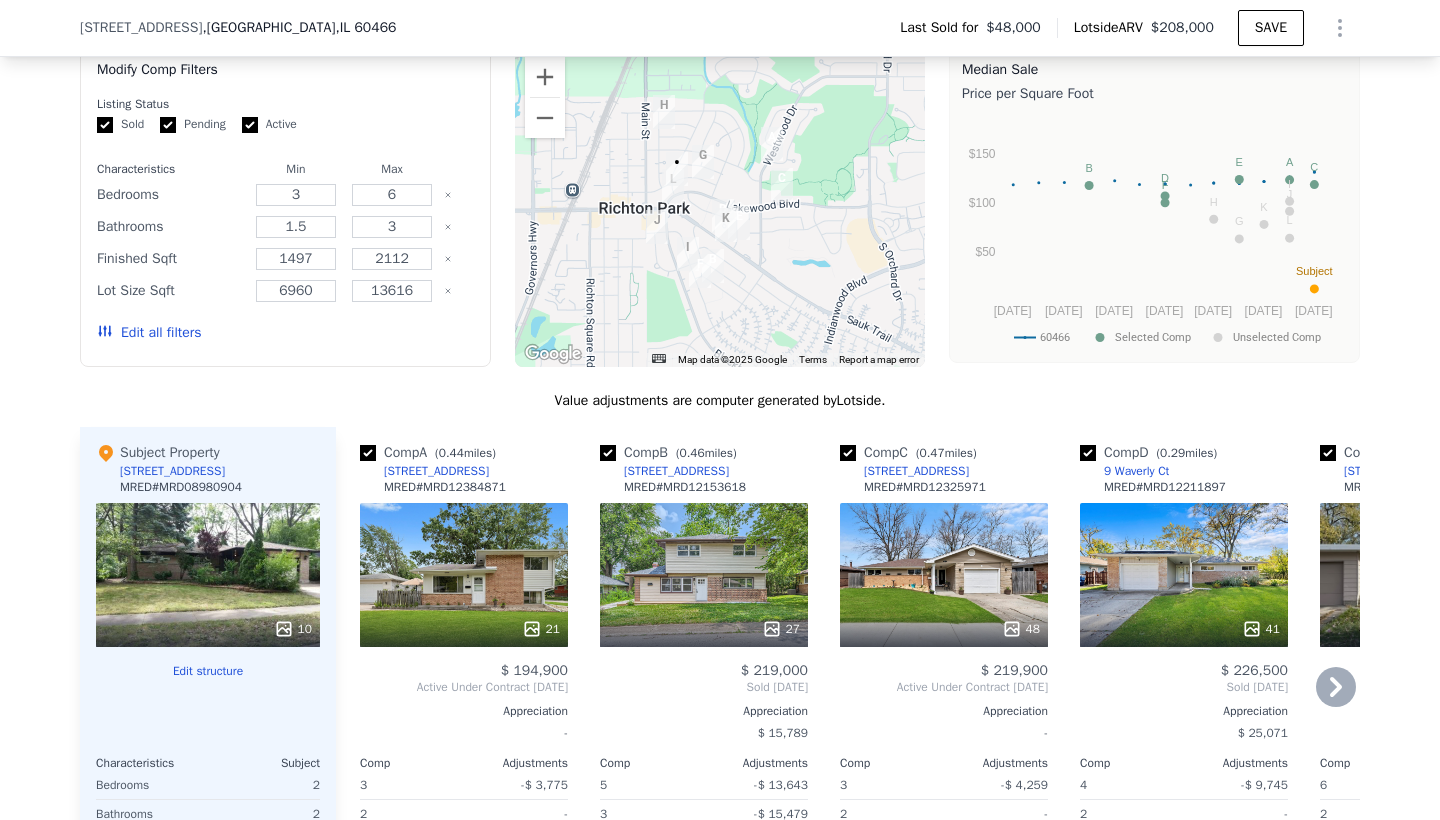 scroll, scrollTop: 1505, scrollLeft: 0, axis: vertical 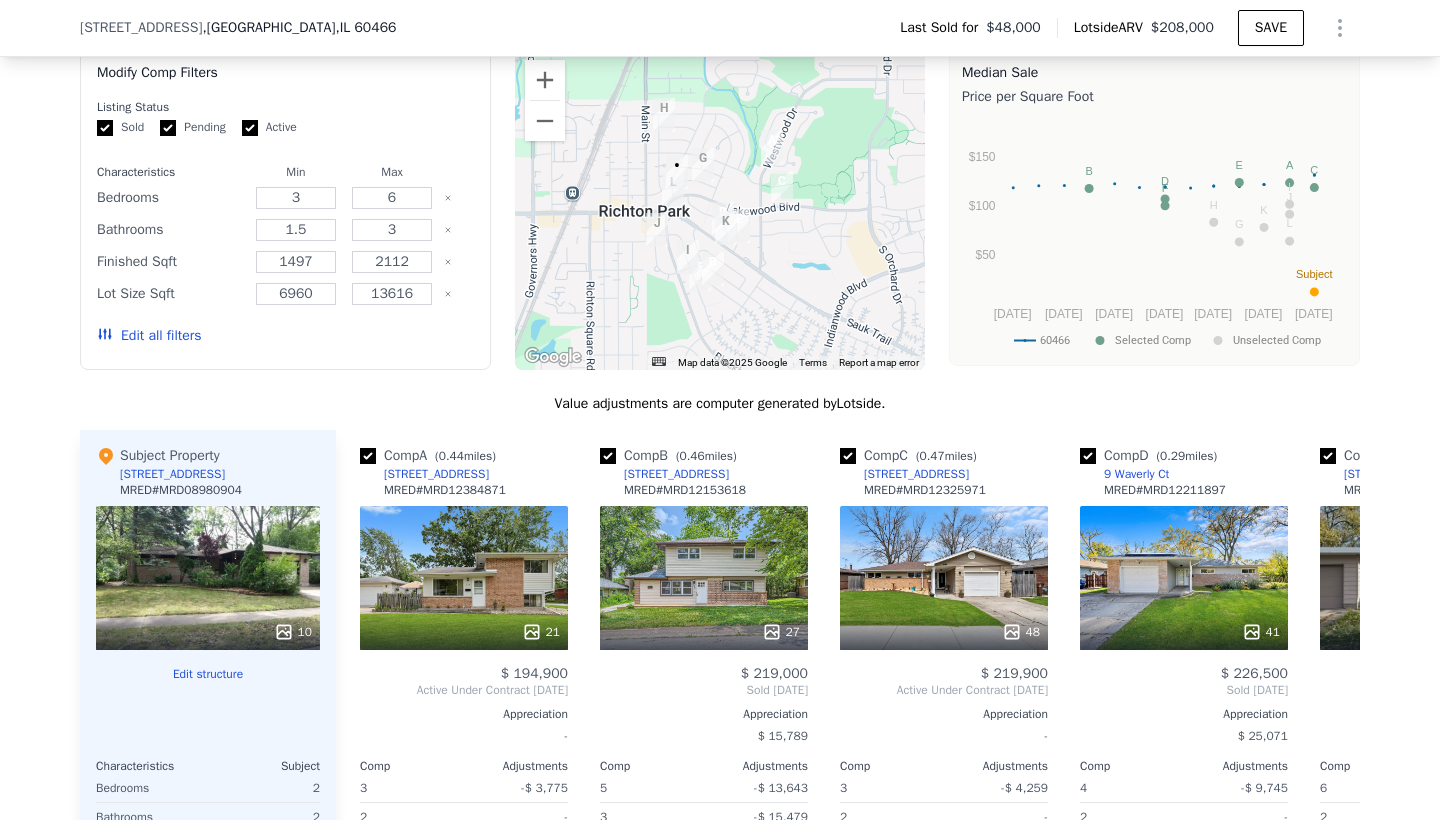 click on "Active" at bounding box center (250, 128) 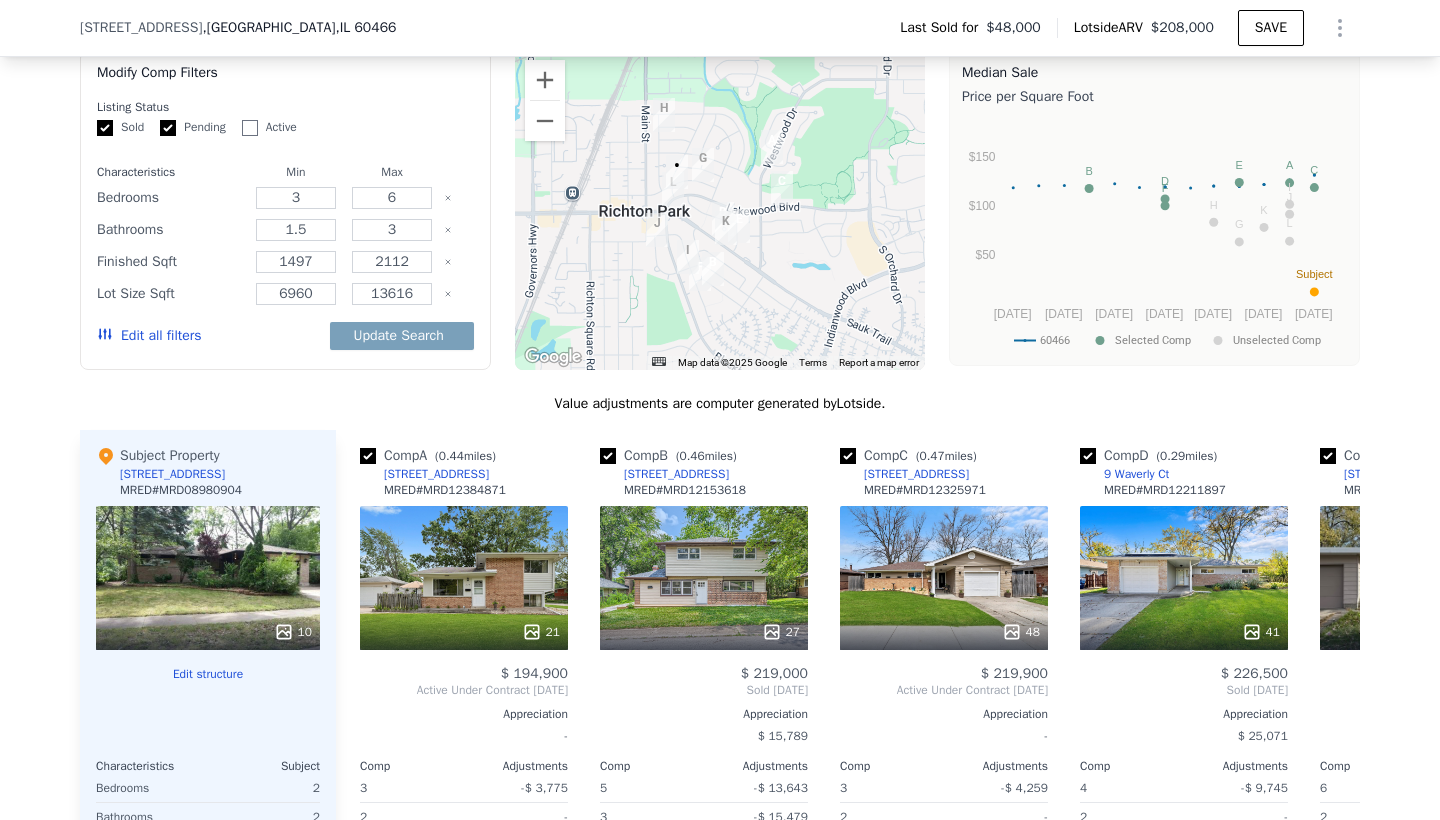 click on "Pending" at bounding box center [168, 128] 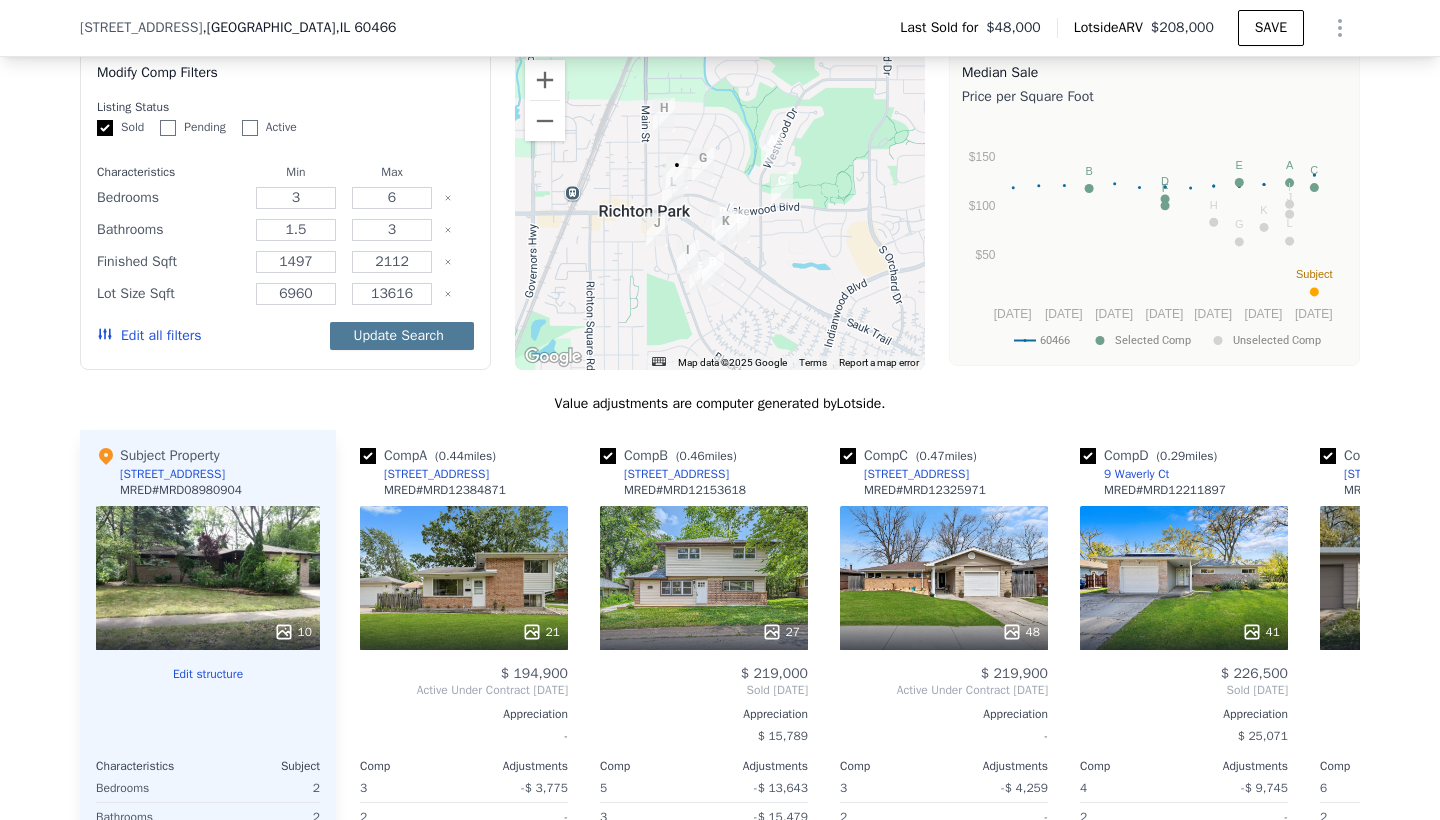 click on "Update Search" at bounding box center [402, 336] 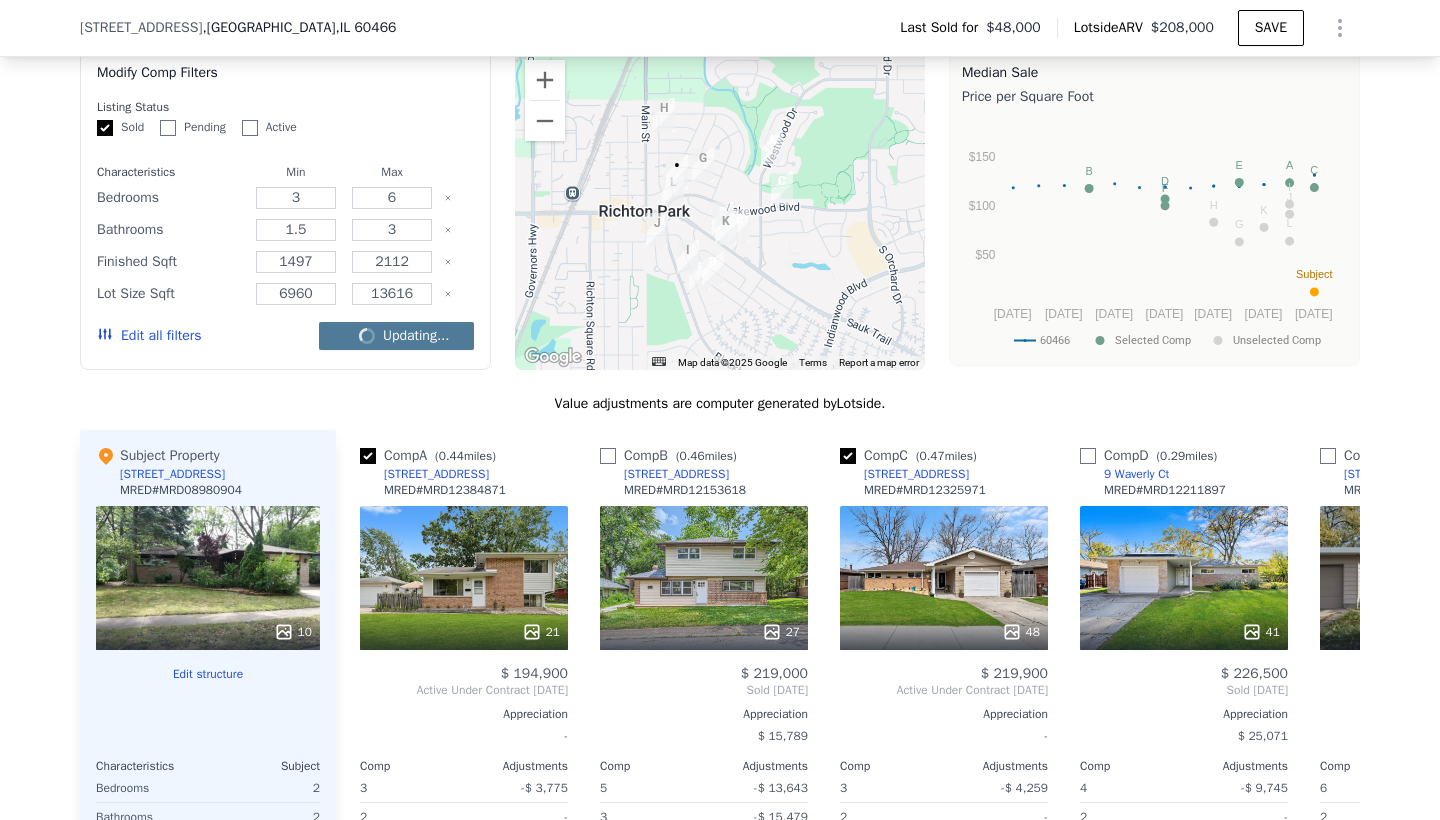 checkbox on "false" 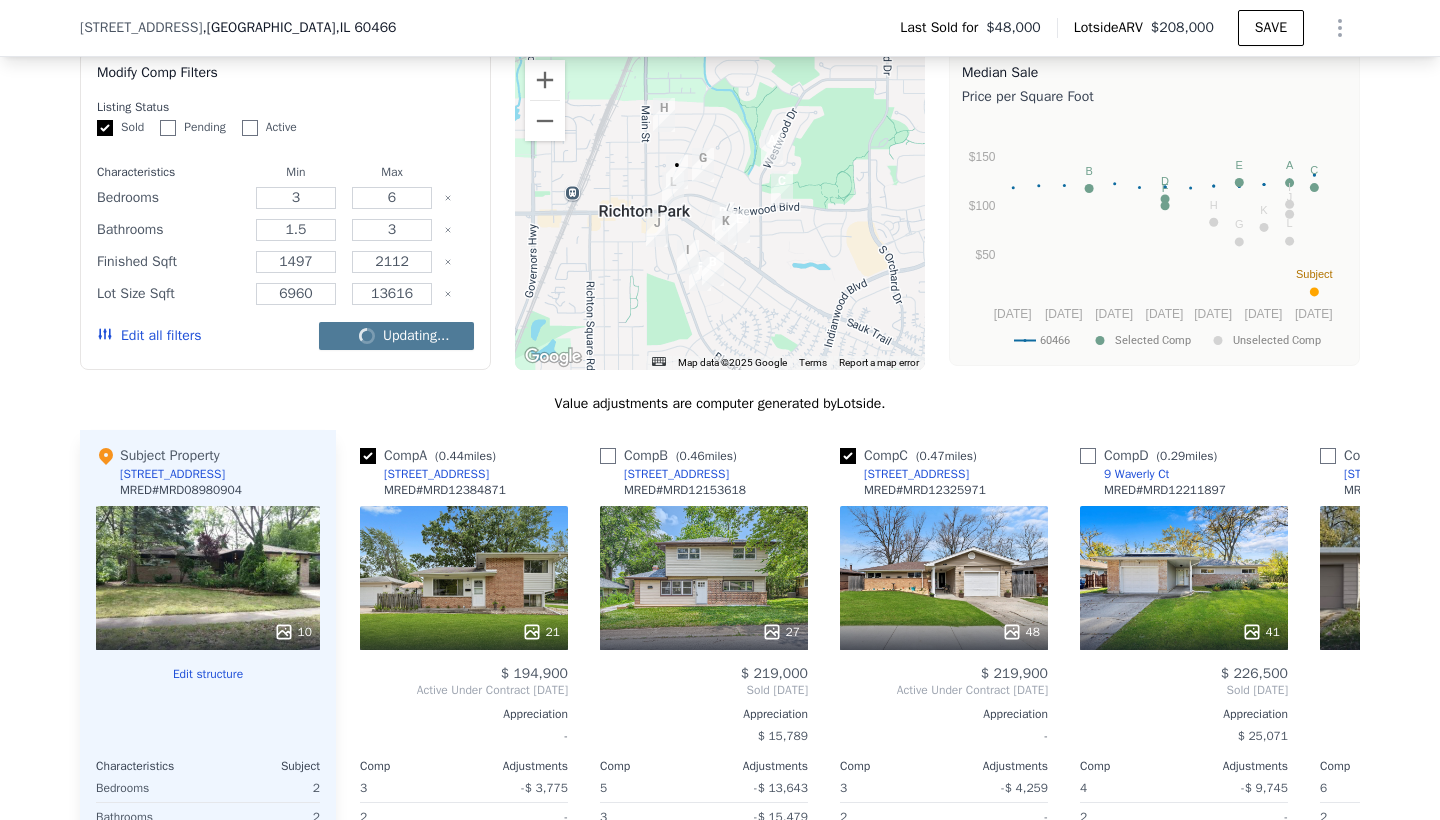 checkbox on "false" 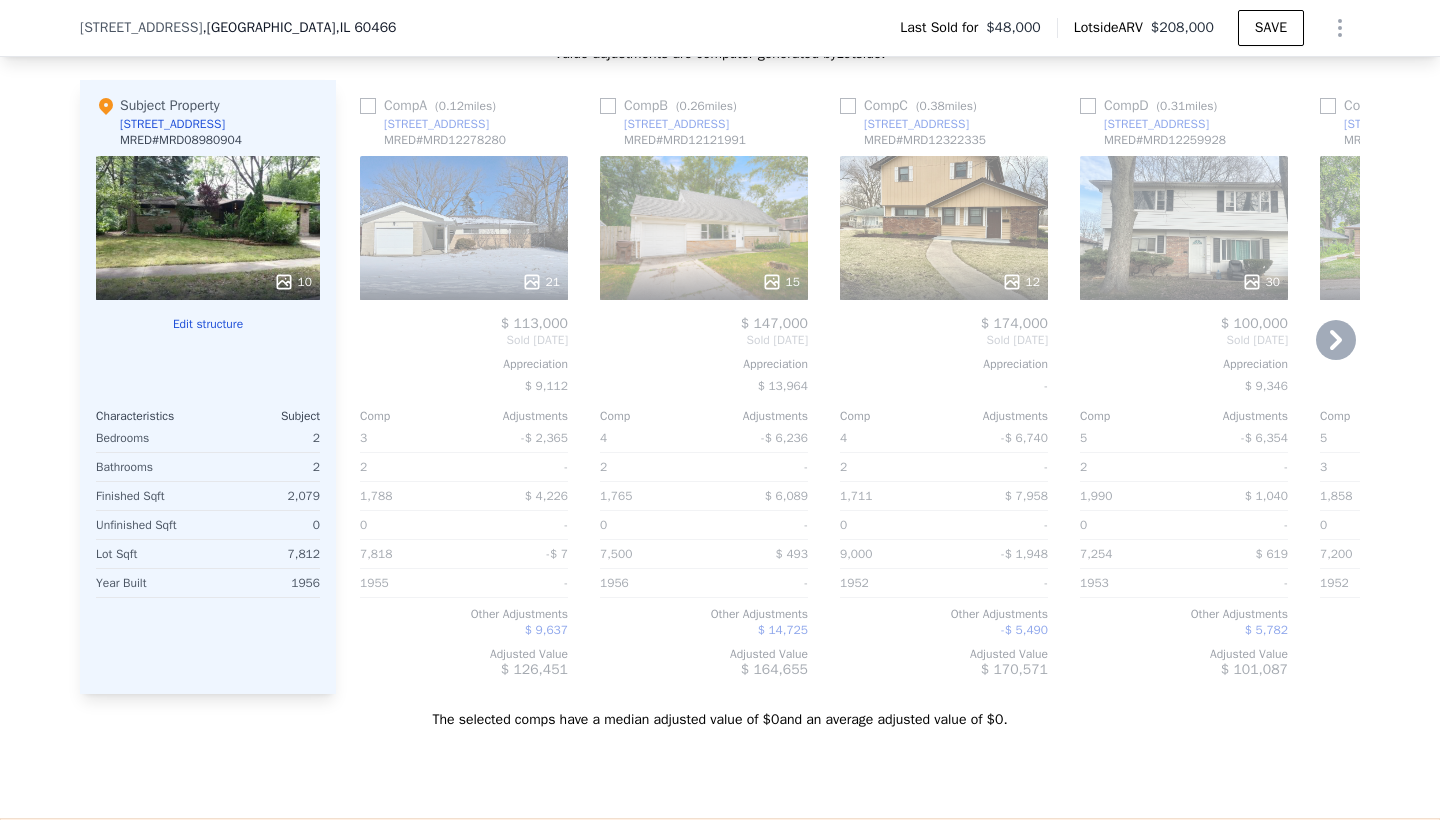 scroll, scrollTop: 1859, scrollLeft: 0, axis: vertical 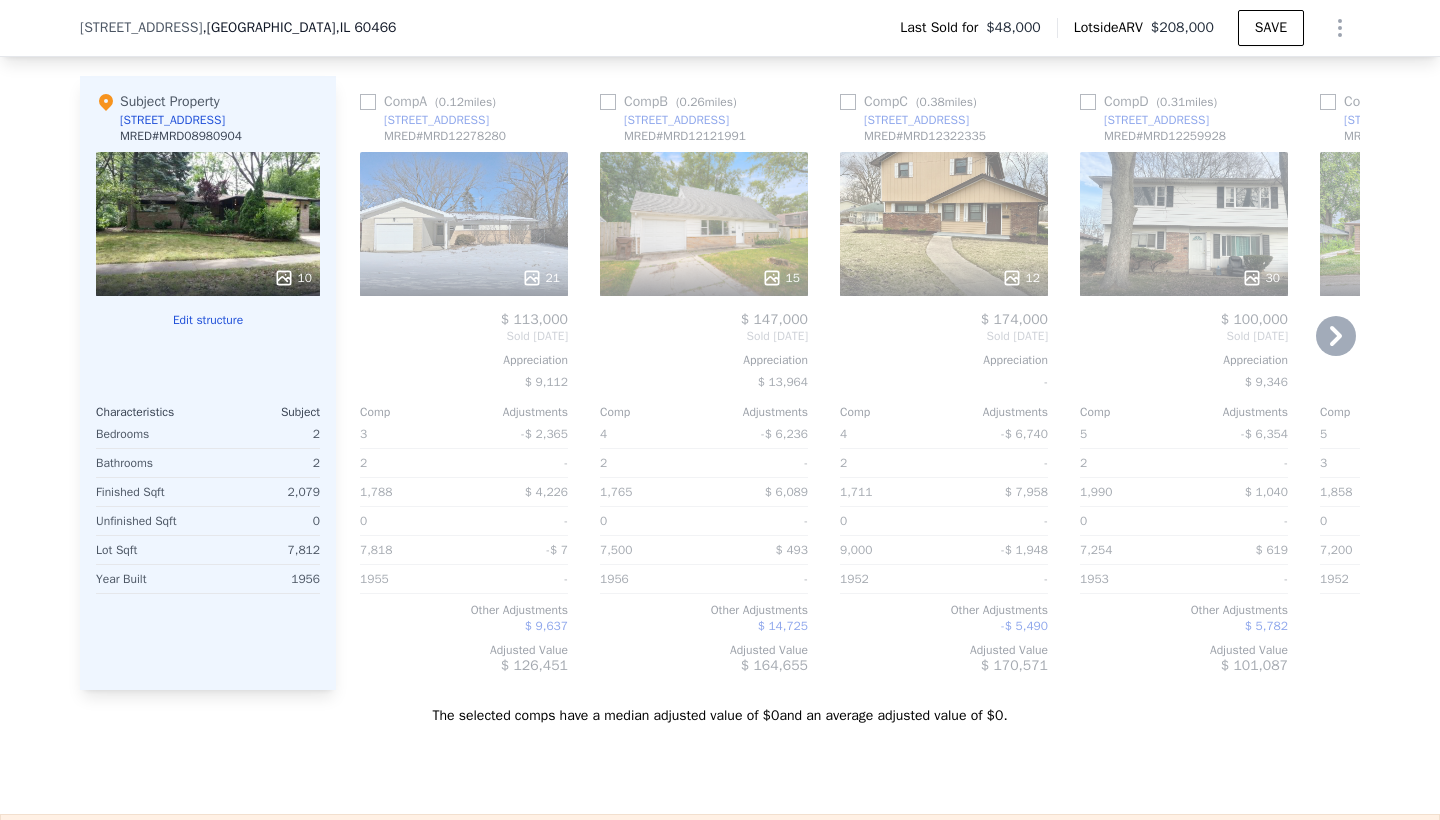 click on "21" at bounding box center (464, 224) 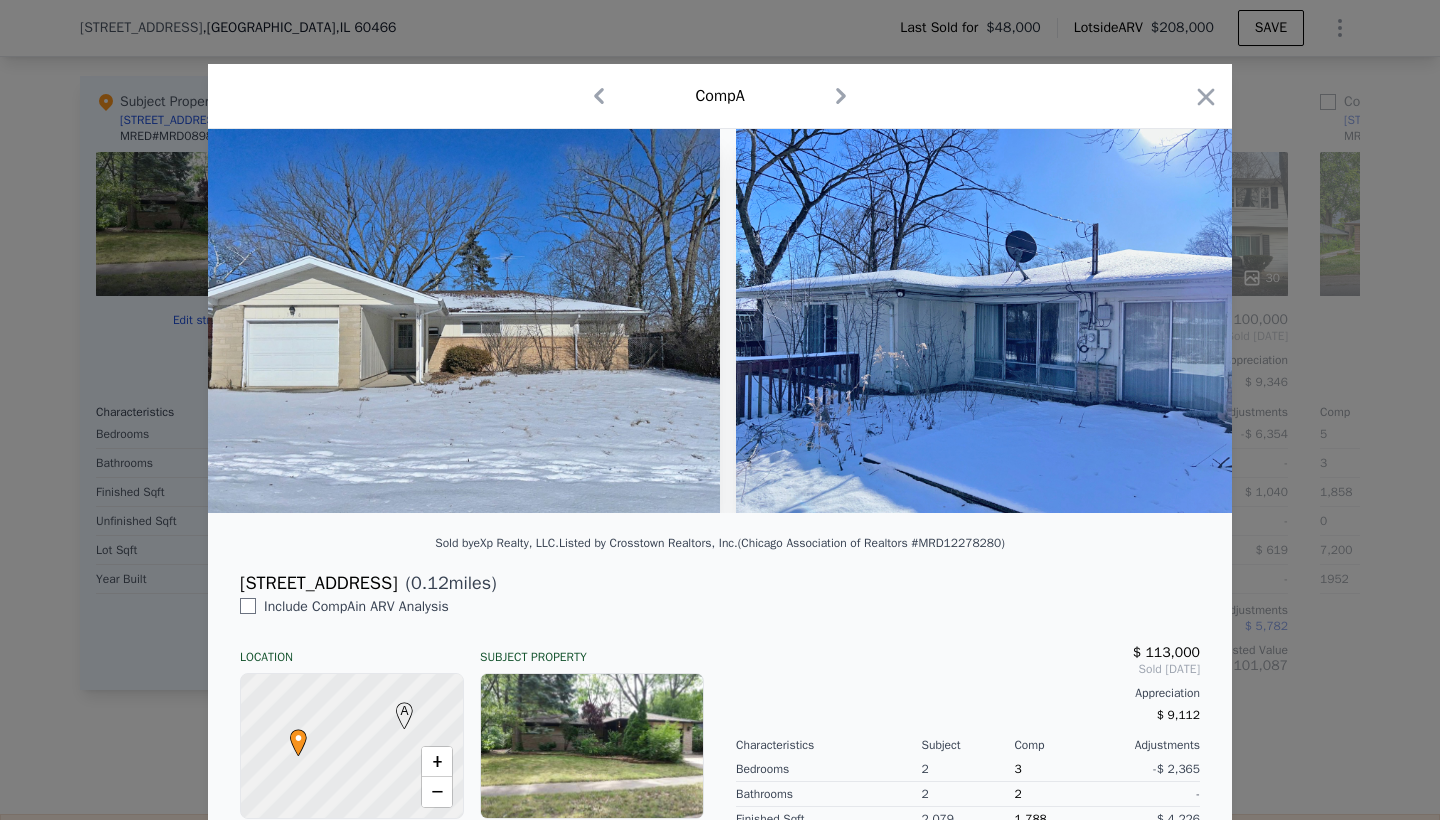 scroll, scrollTop: 0, scrollLeft: 0, axis: both 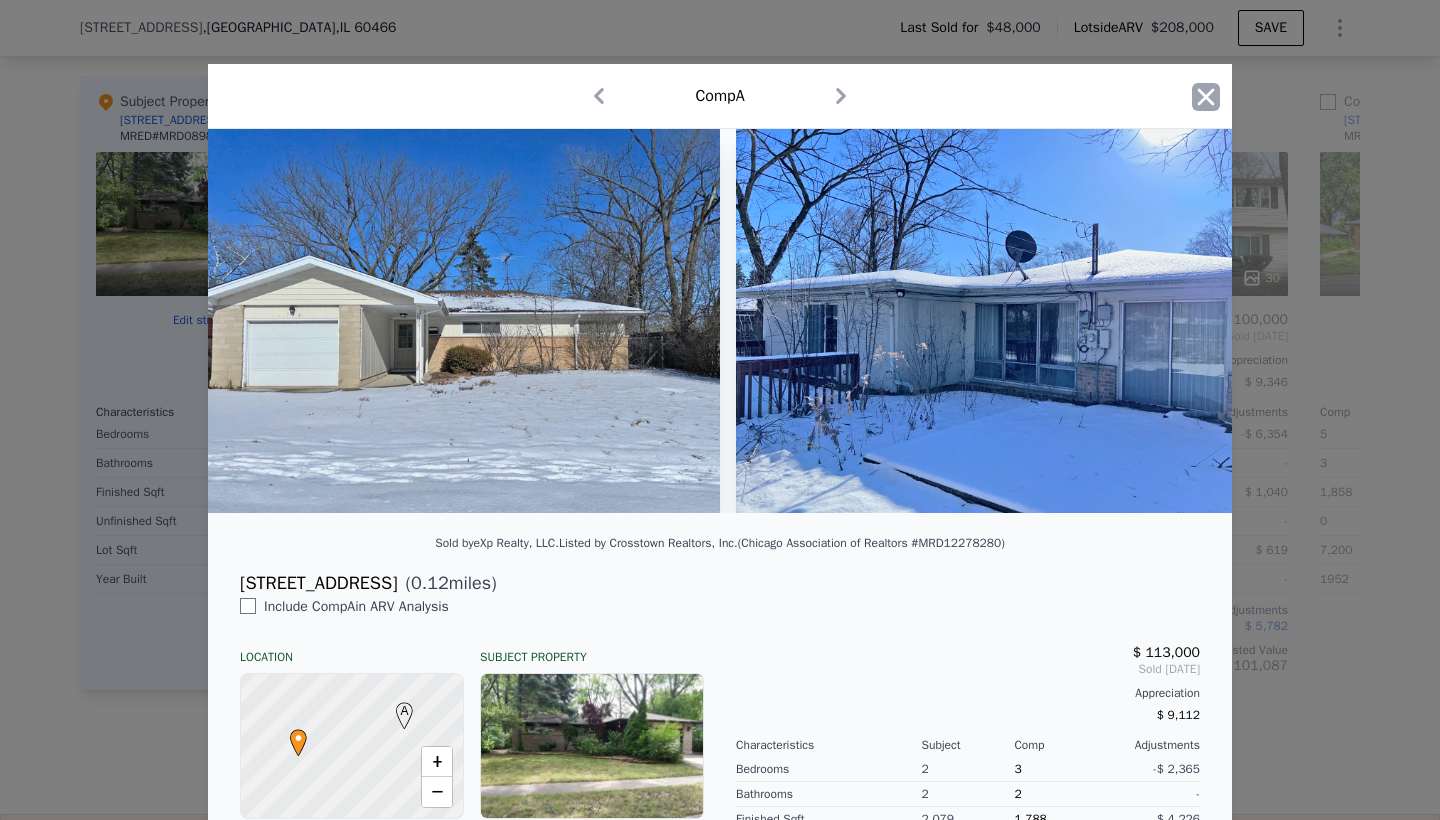 click 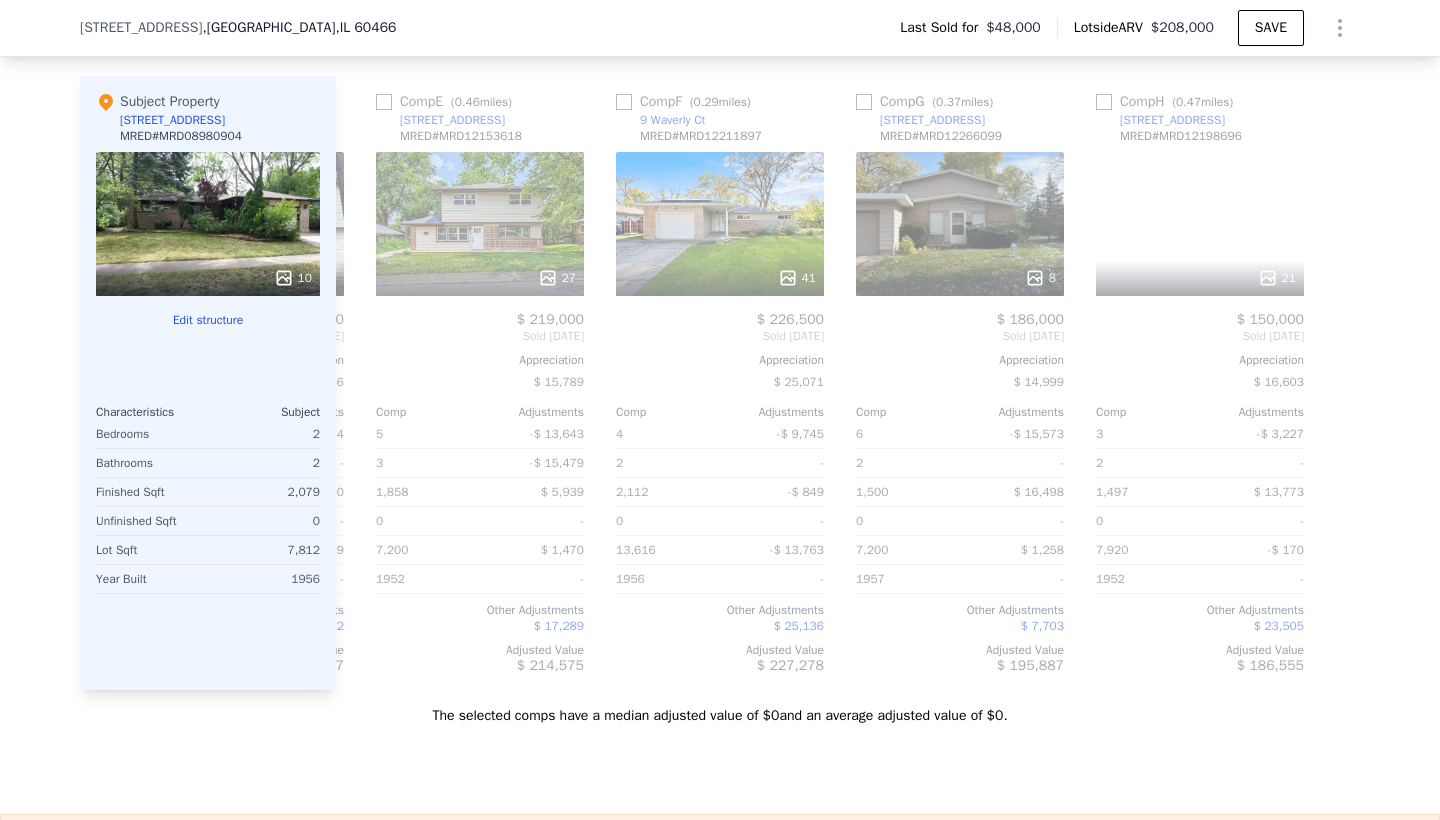 scroll, scrollTop: 0, scrollLeft: 944, axis: horizontal 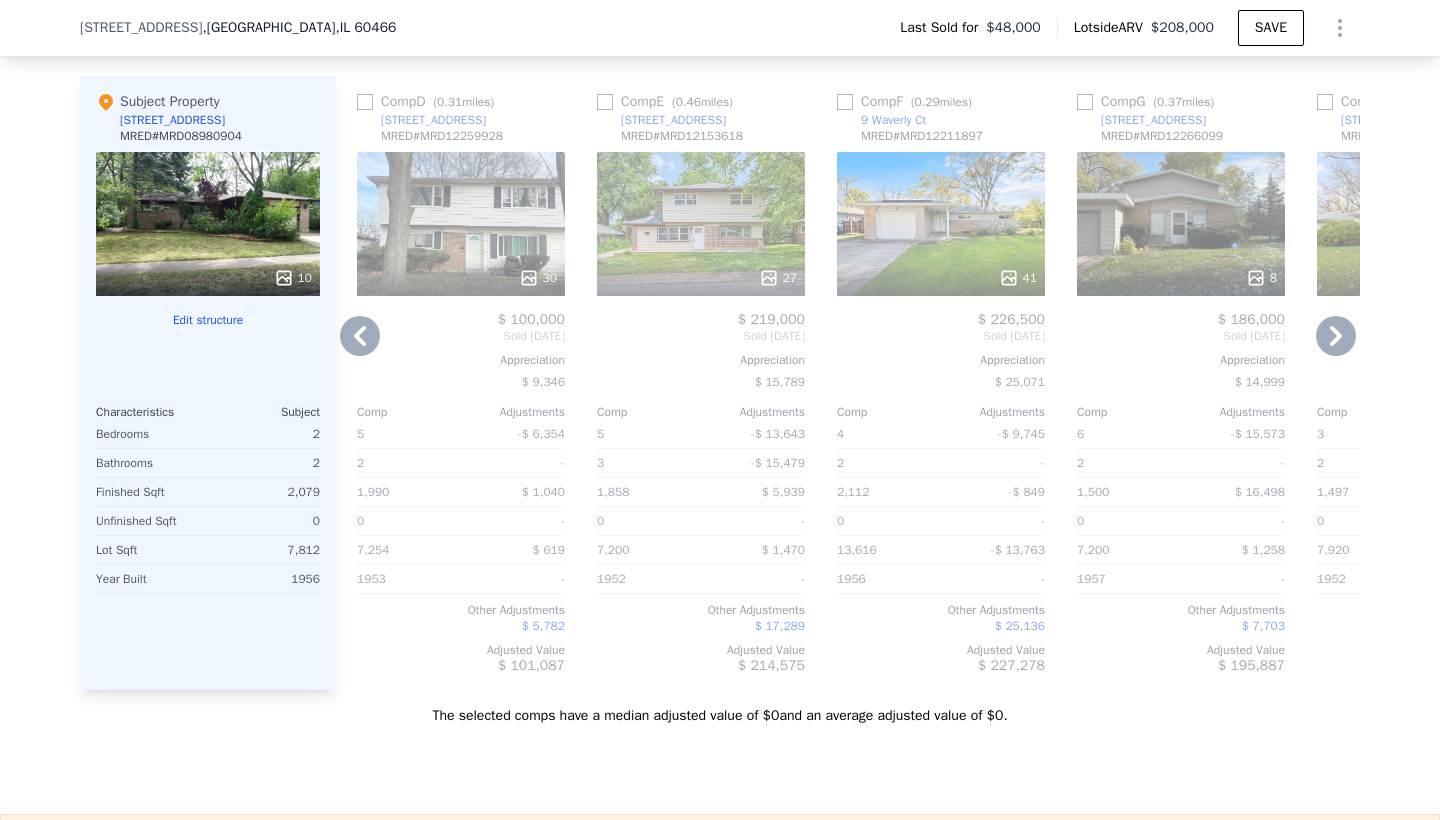 click at bounding box center [845, 102] 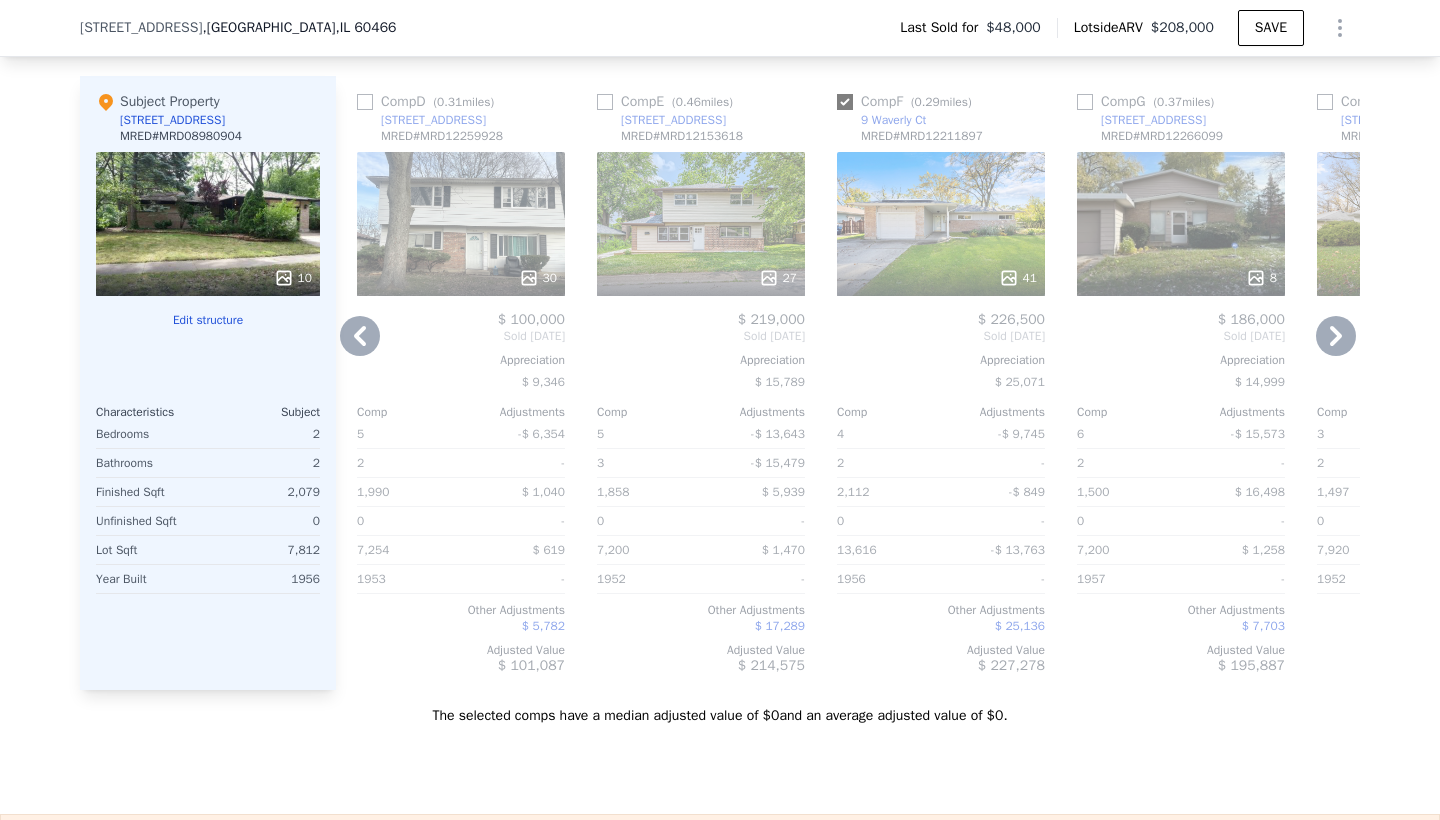 checkbox on "true" 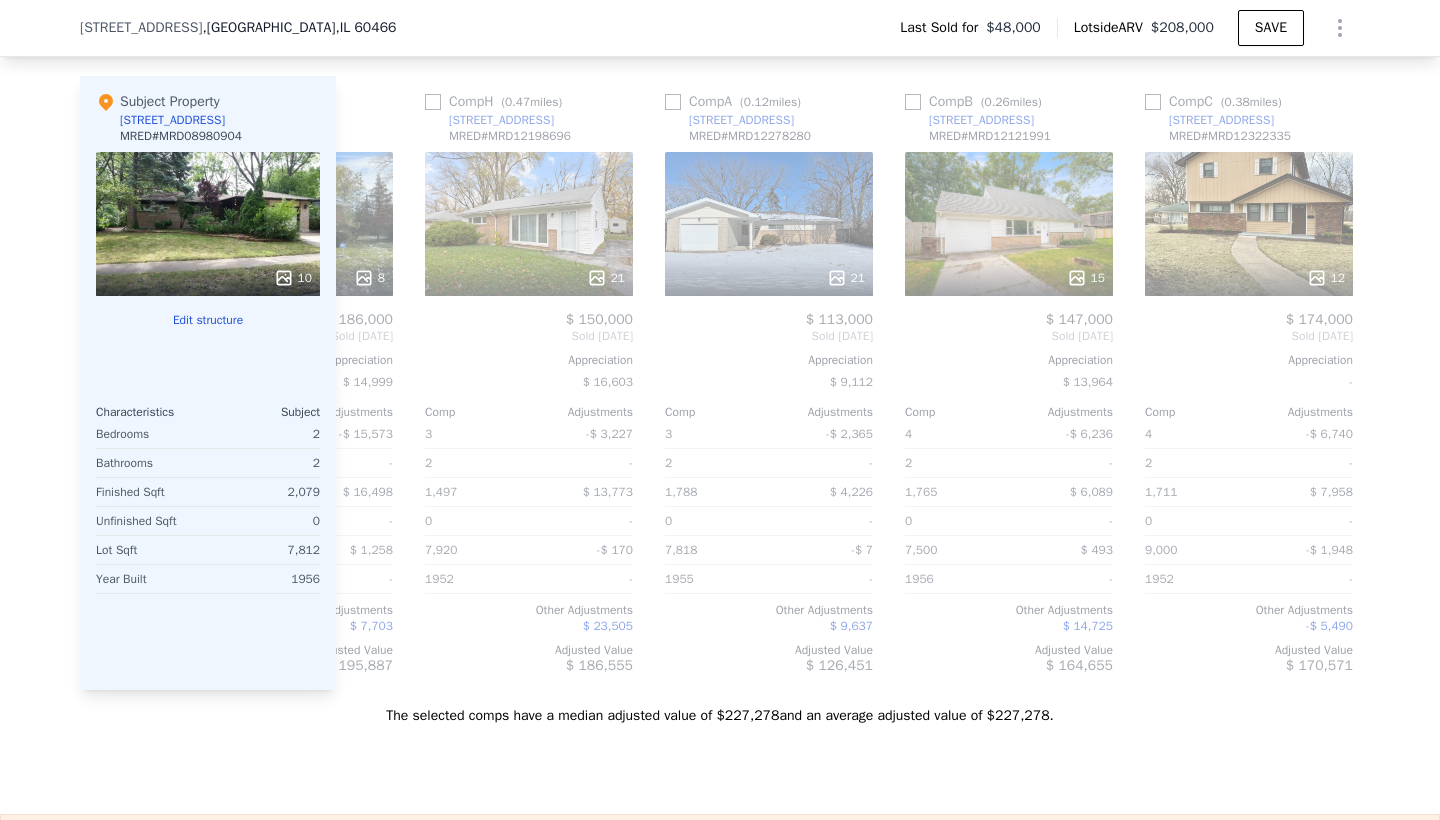 scroll, scrollTop: 0, scrollLeft: 651, axis: horizontal 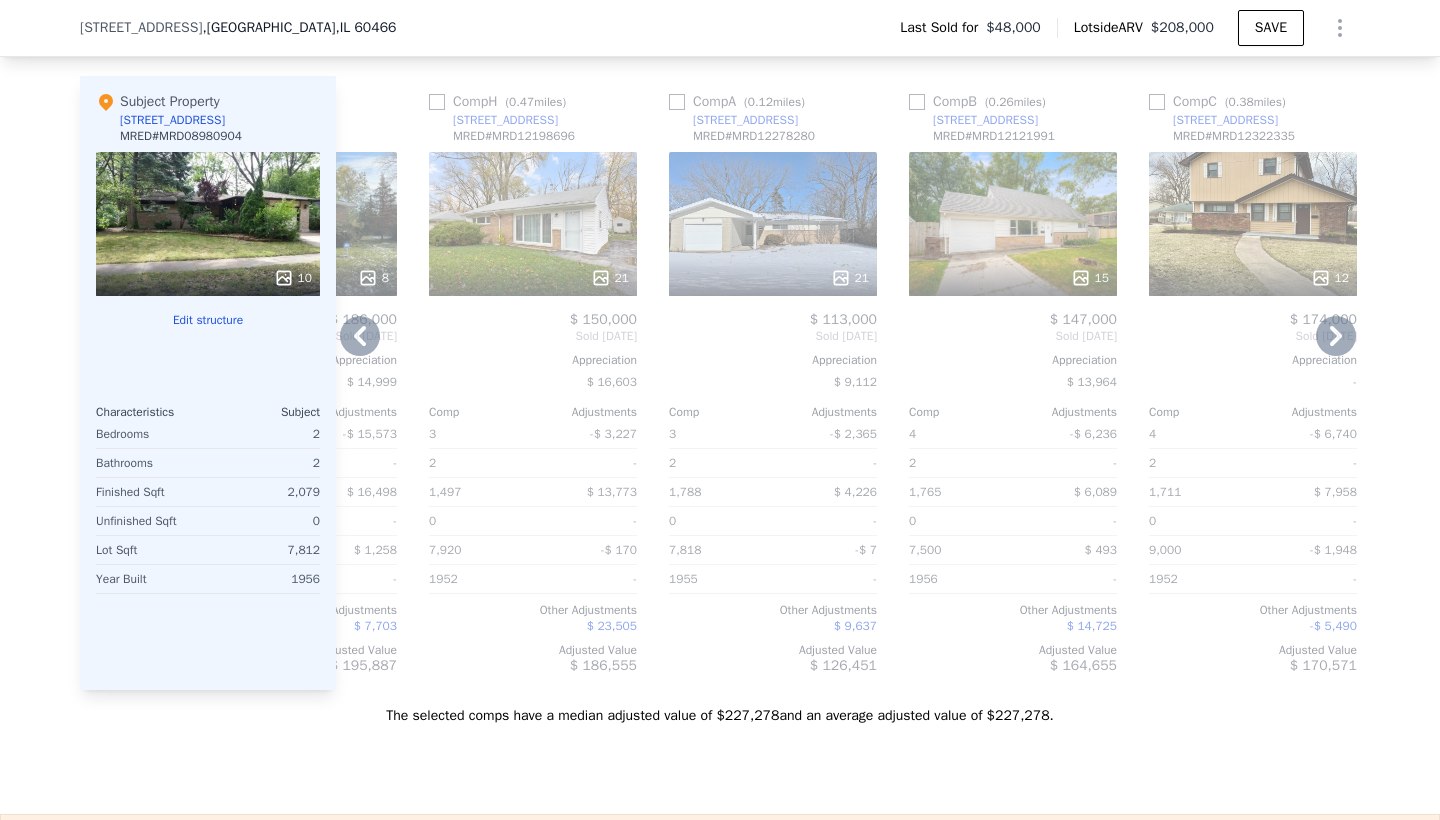 click at bounding box center [677, 102] 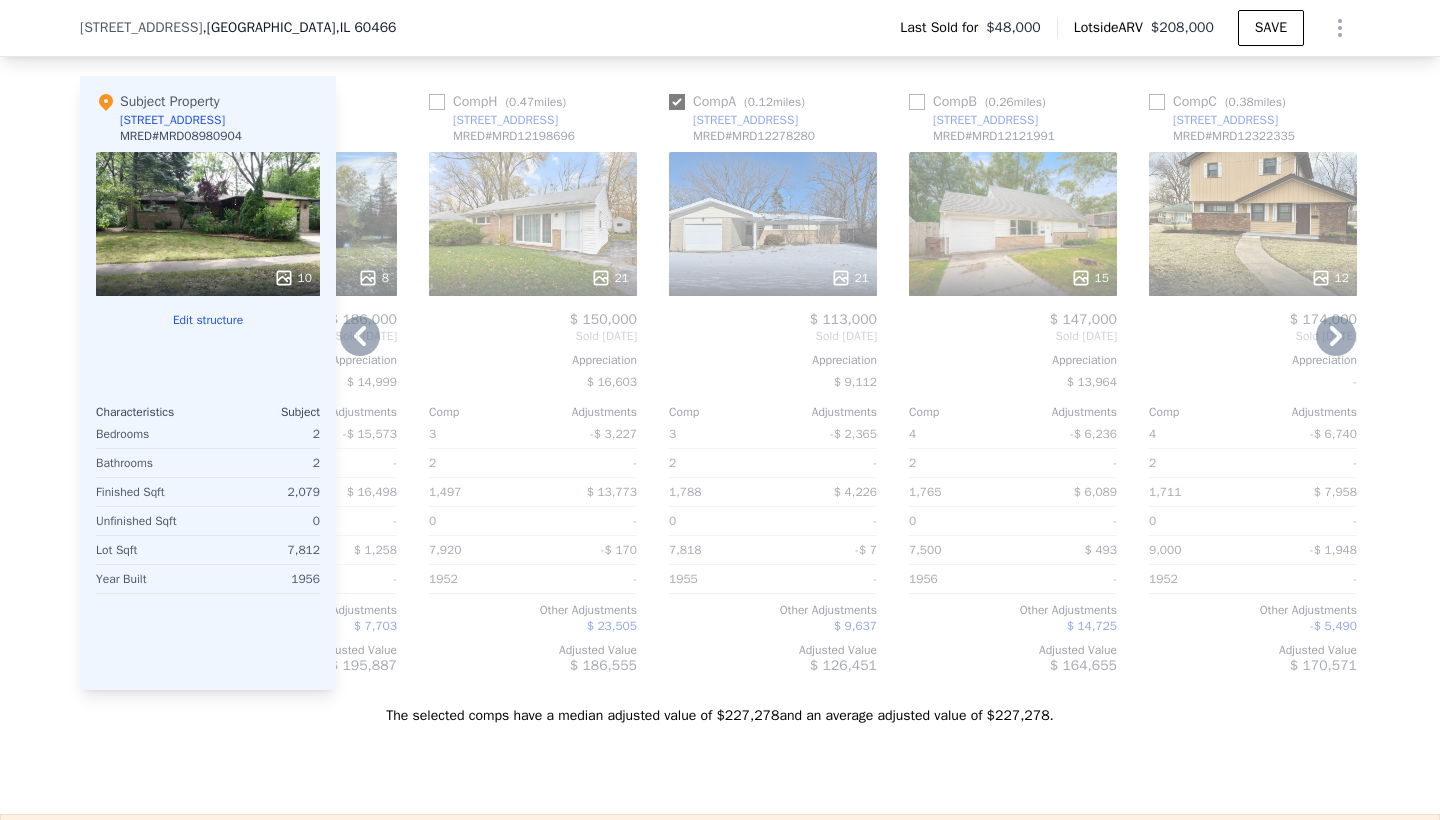 checkbox on "true" 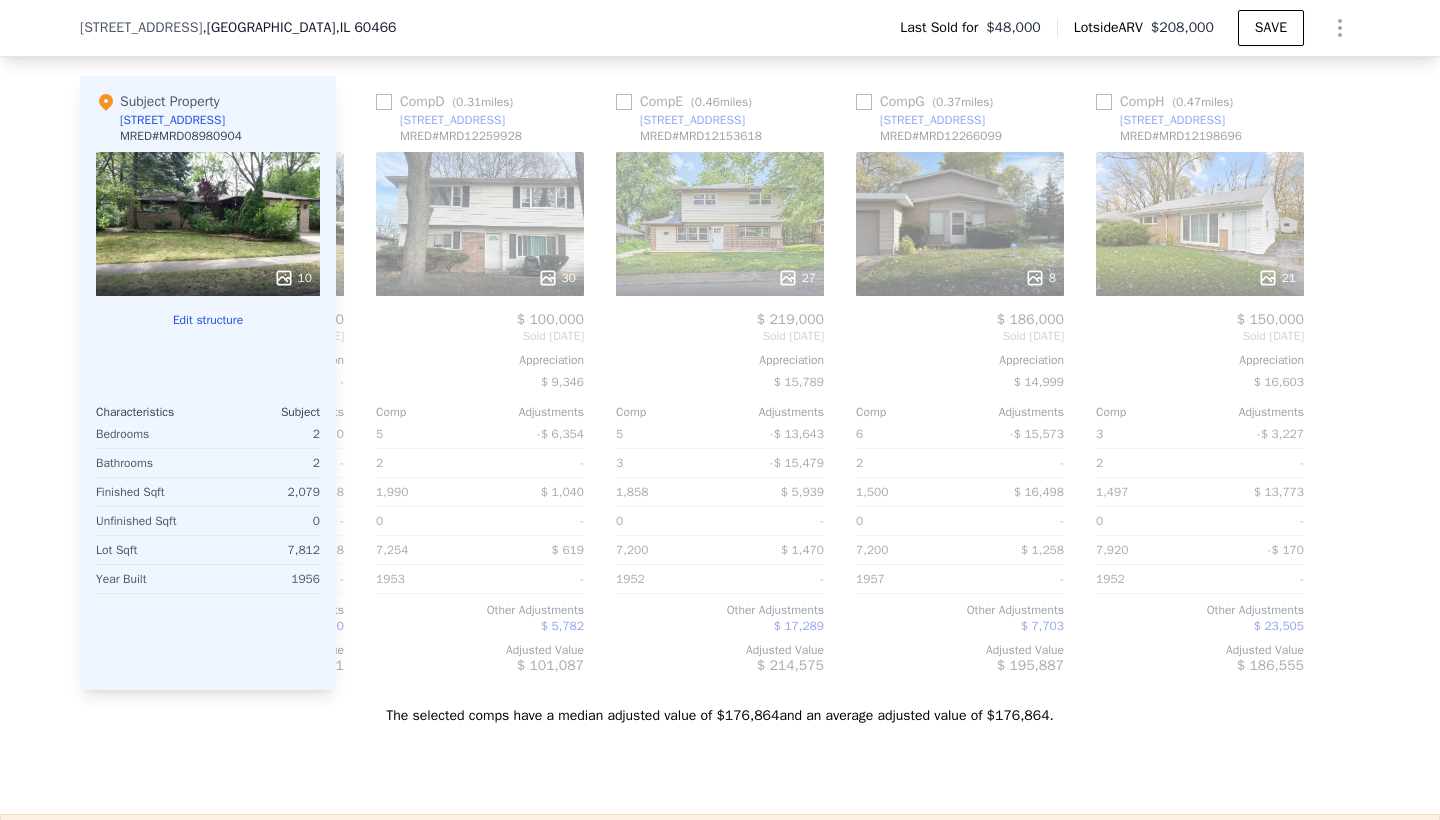 scroll, scrollTop: 0, scrollLeft: 944, axis: horizontal 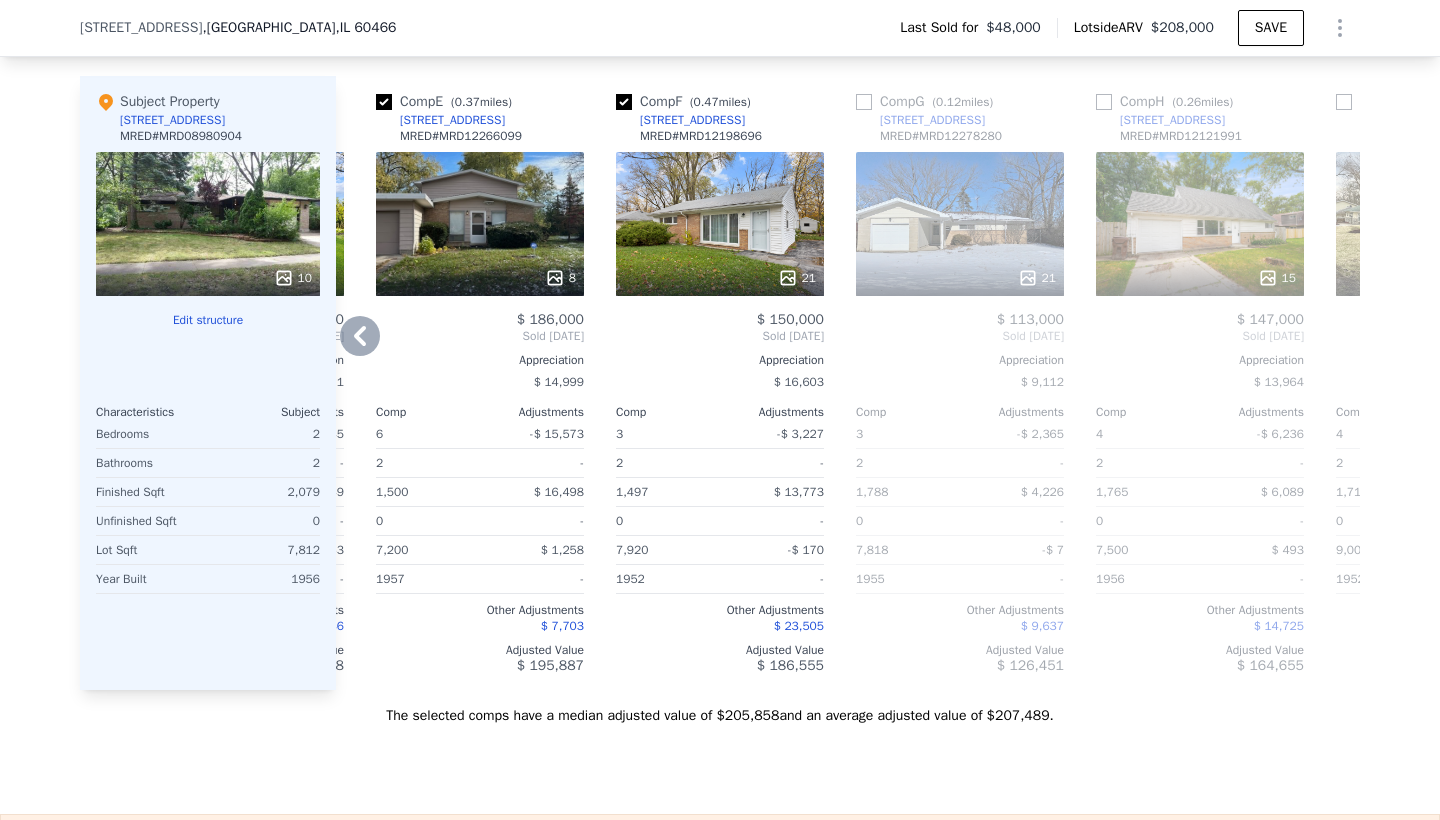 checkbox on "true" 